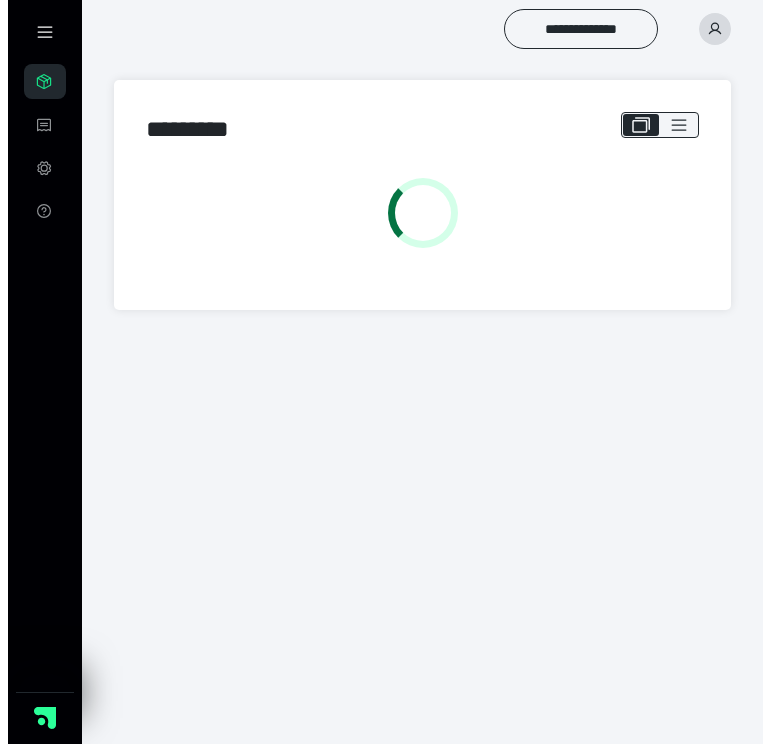 scroll, scrollTop: 0, scrollLeft: 0, axis: both 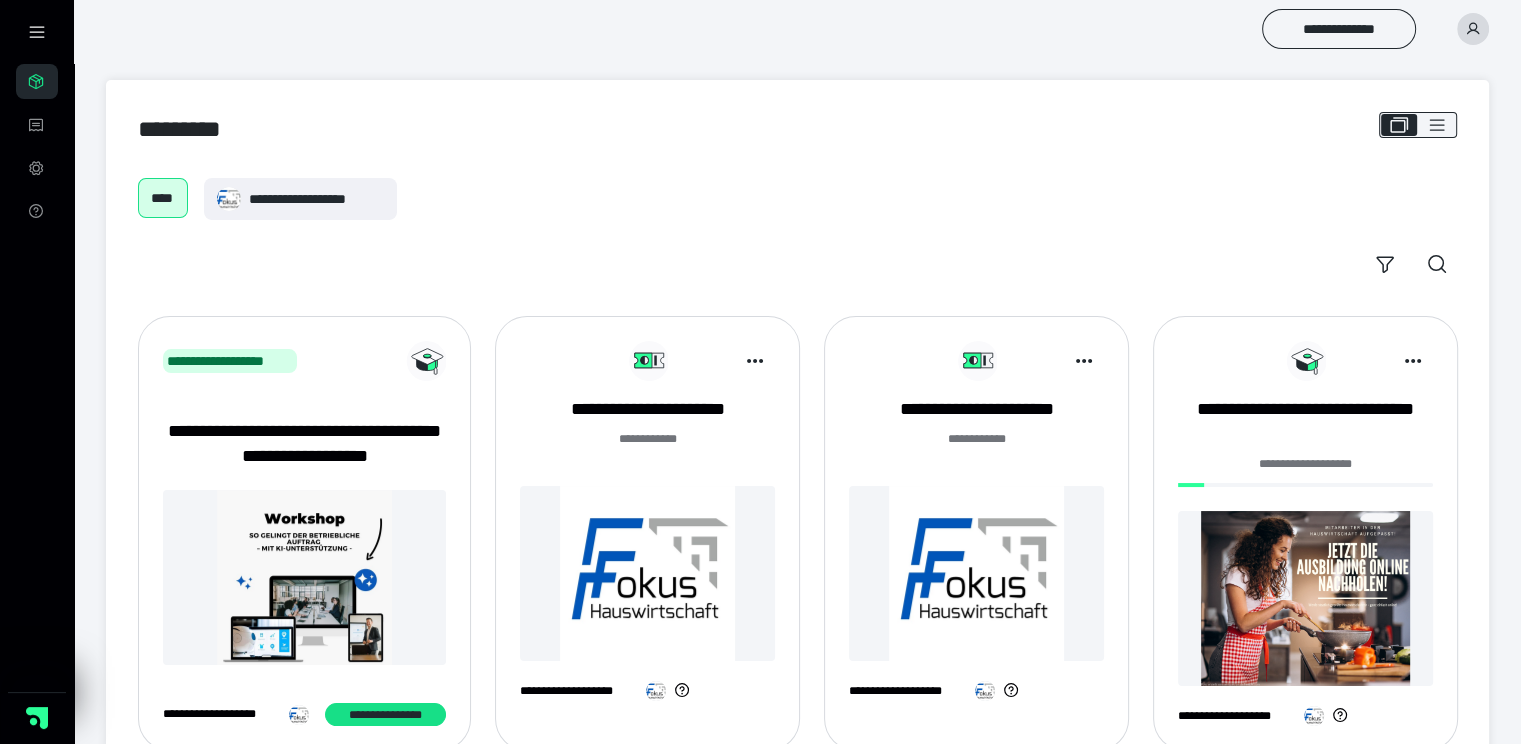 click on "**********" at bounding box center [1305, 464] 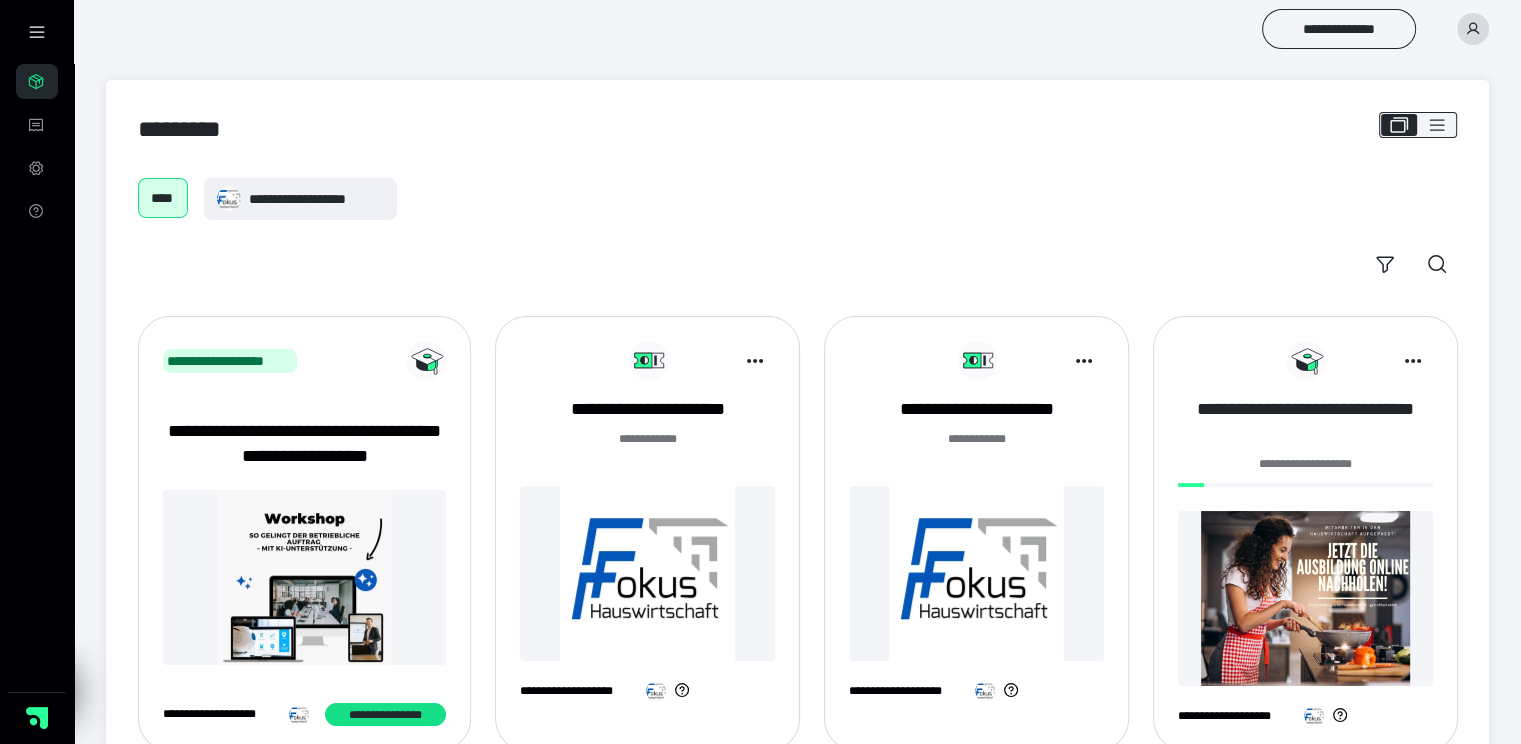 click on "**********" at bounding box center (1305, 422) 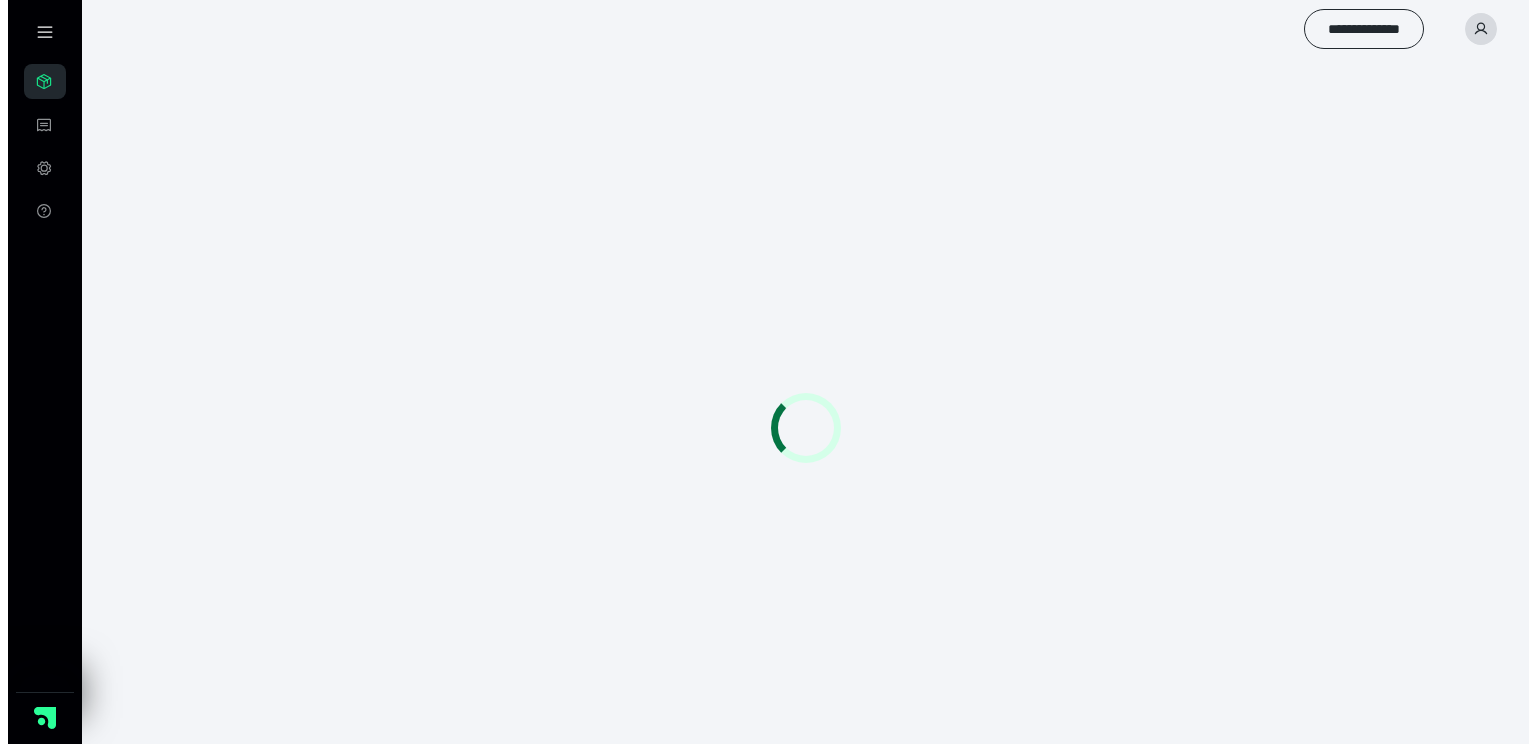 scroll, scrollTop: 0, scrollLeft: 0, axis: both 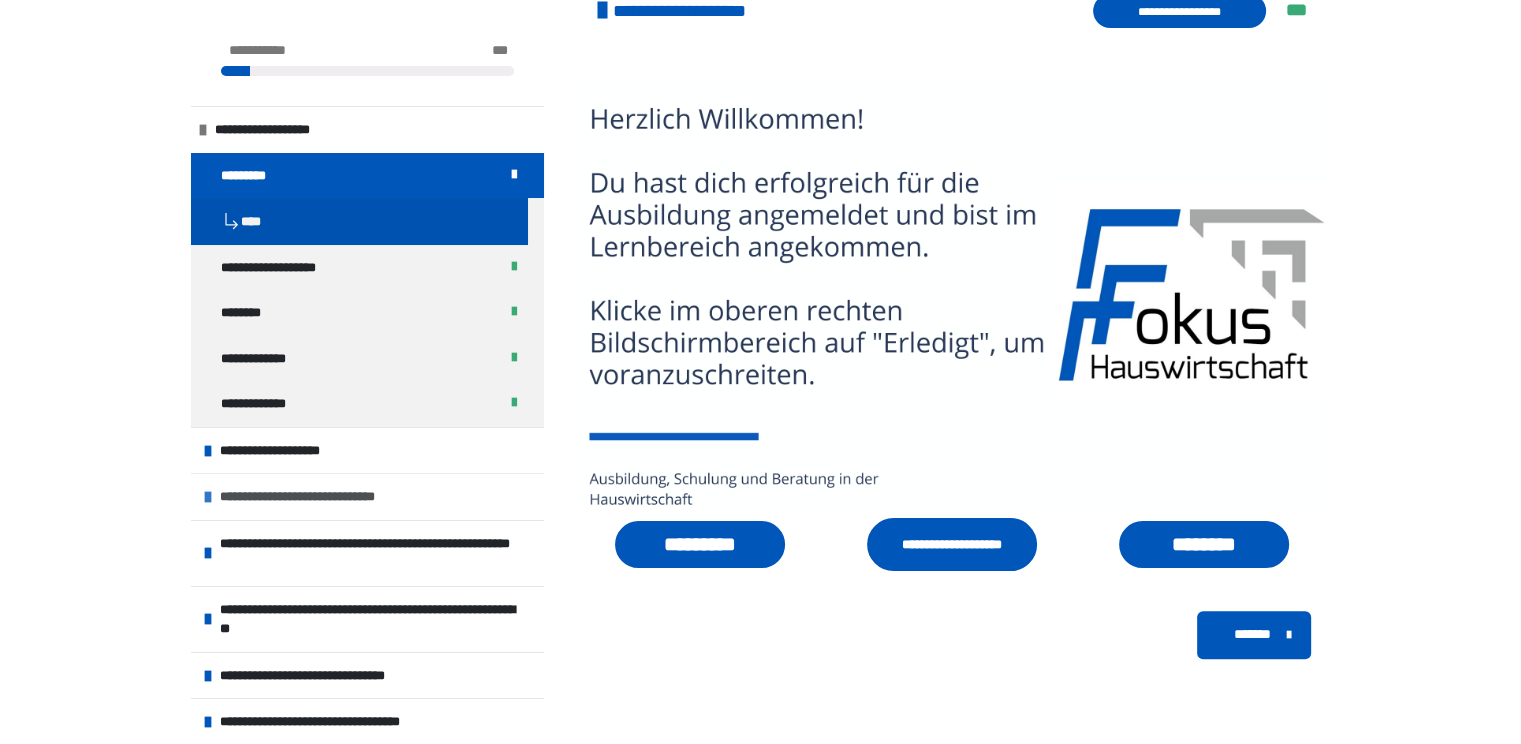 click on "**********" at bounding box center (367, 496) 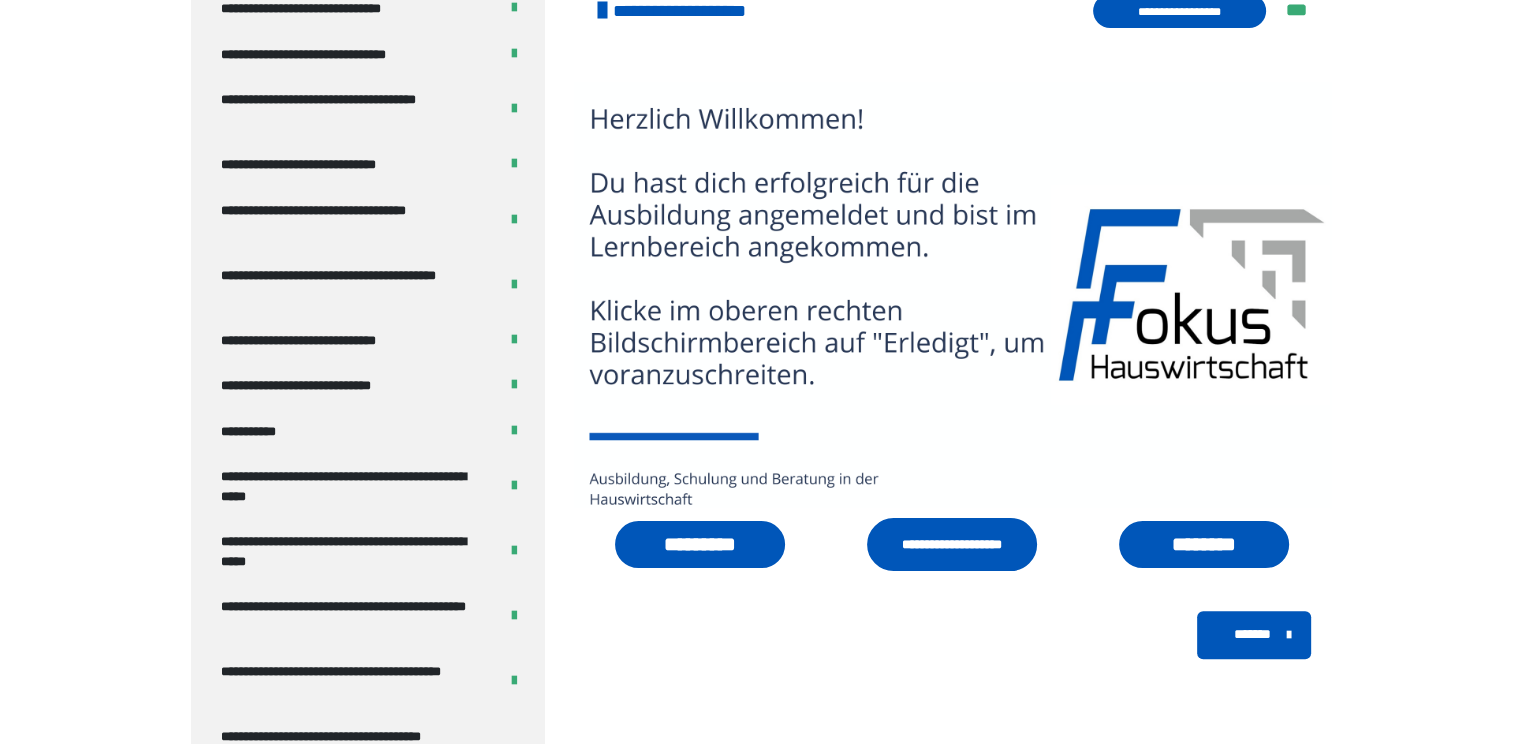 scroll, scrollTop: 817, scrollLeft: 0, axis: vertical 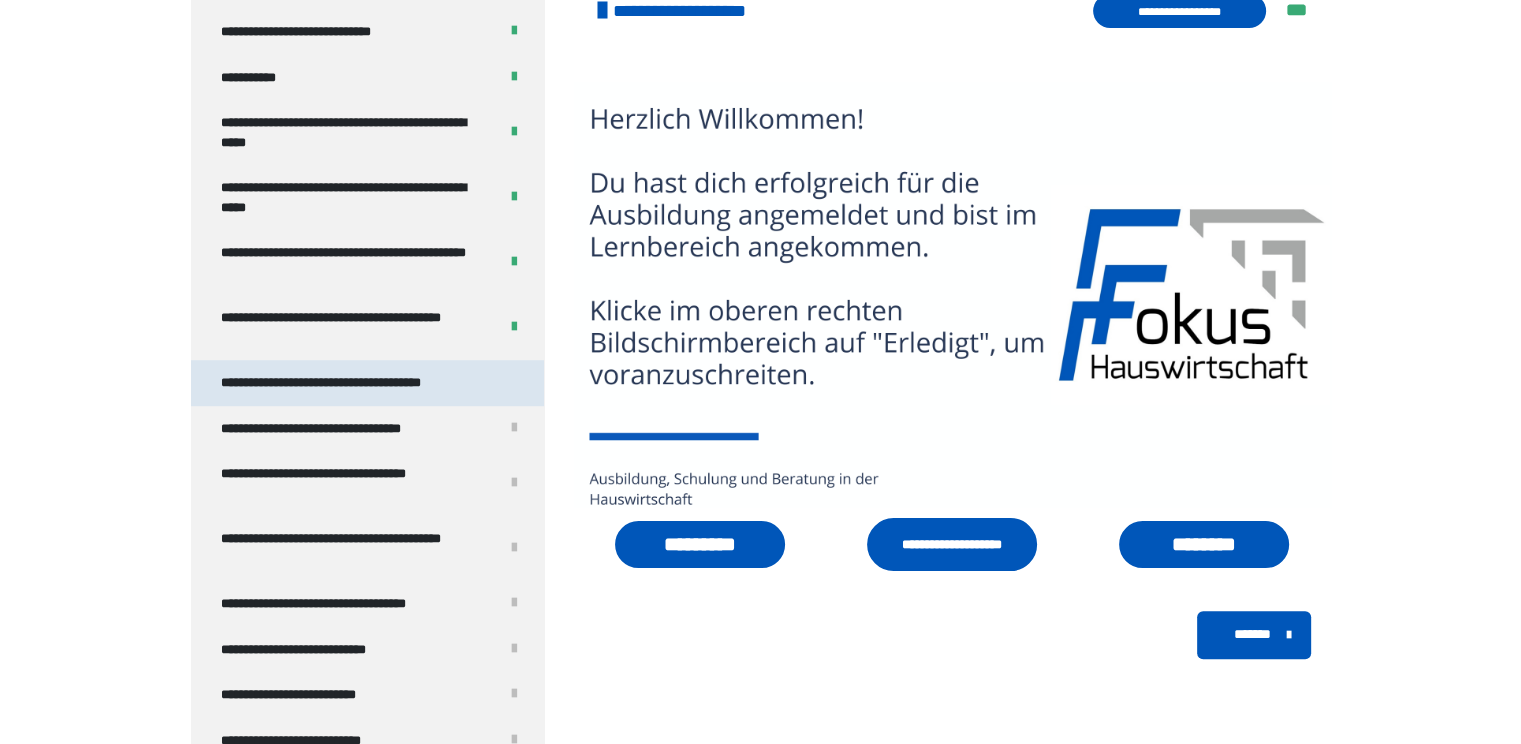 click on "**********" at bounding box center [349, 383] 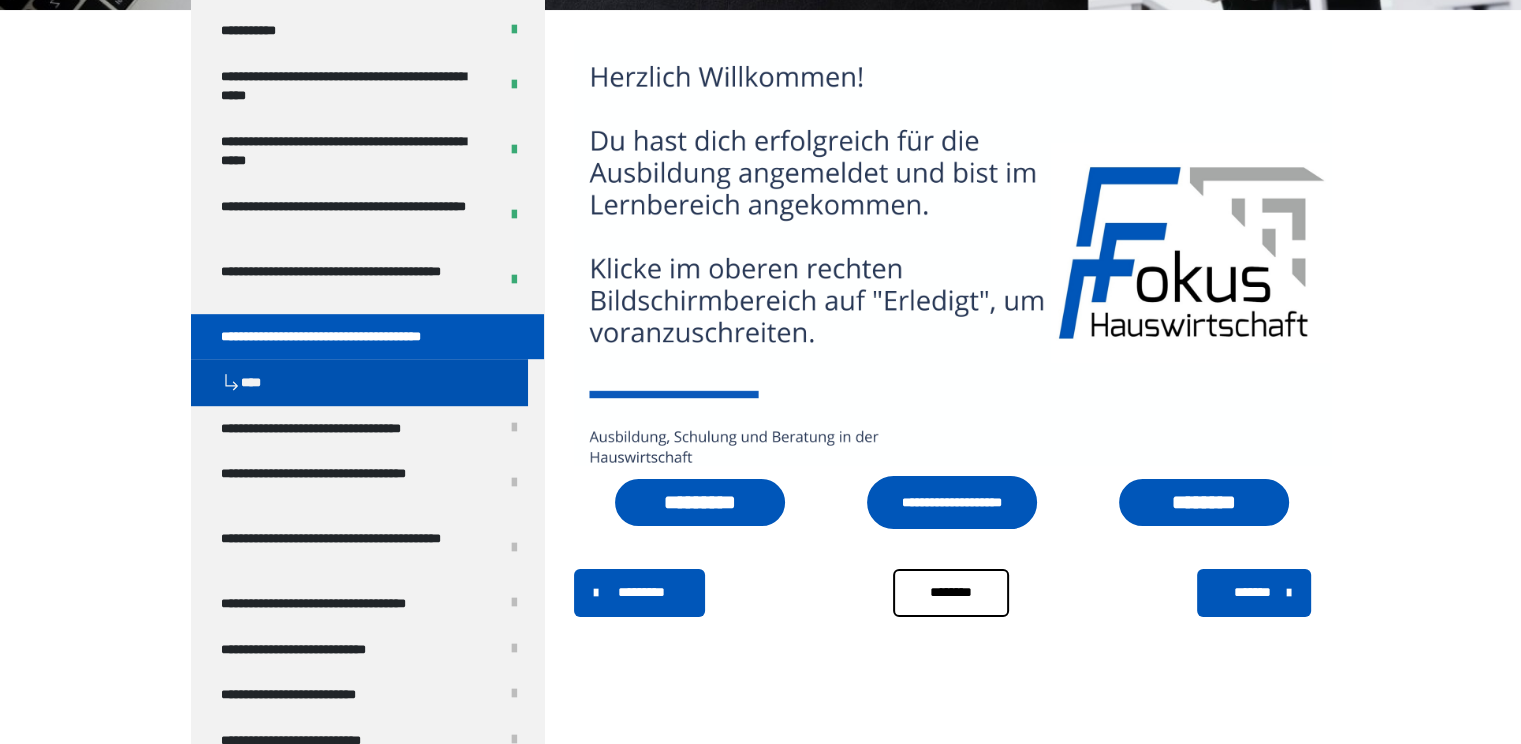 scroll, scrollTop: 1108, scrollLeft: 0, axis: vertical 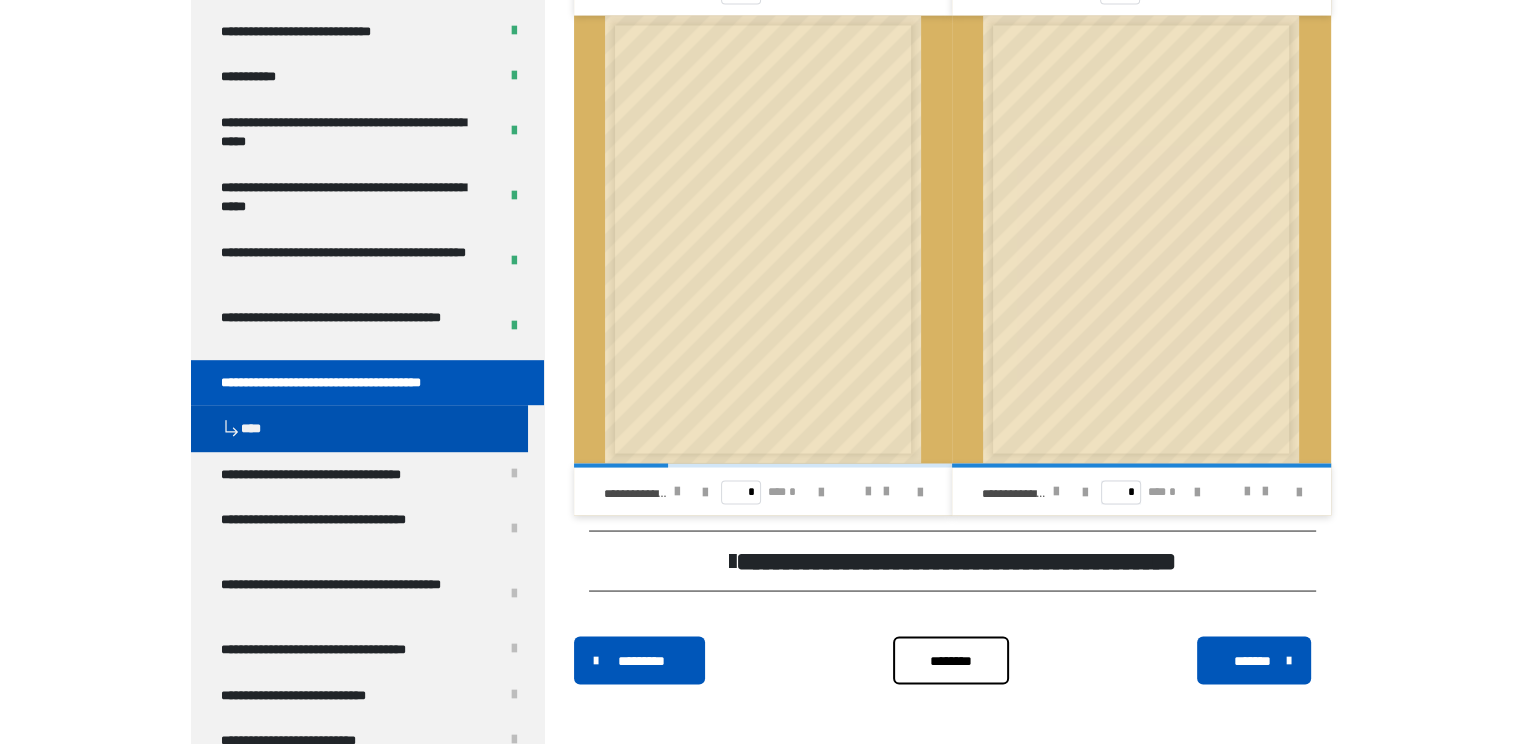 click on "**********" at bounding box center [952, 560] 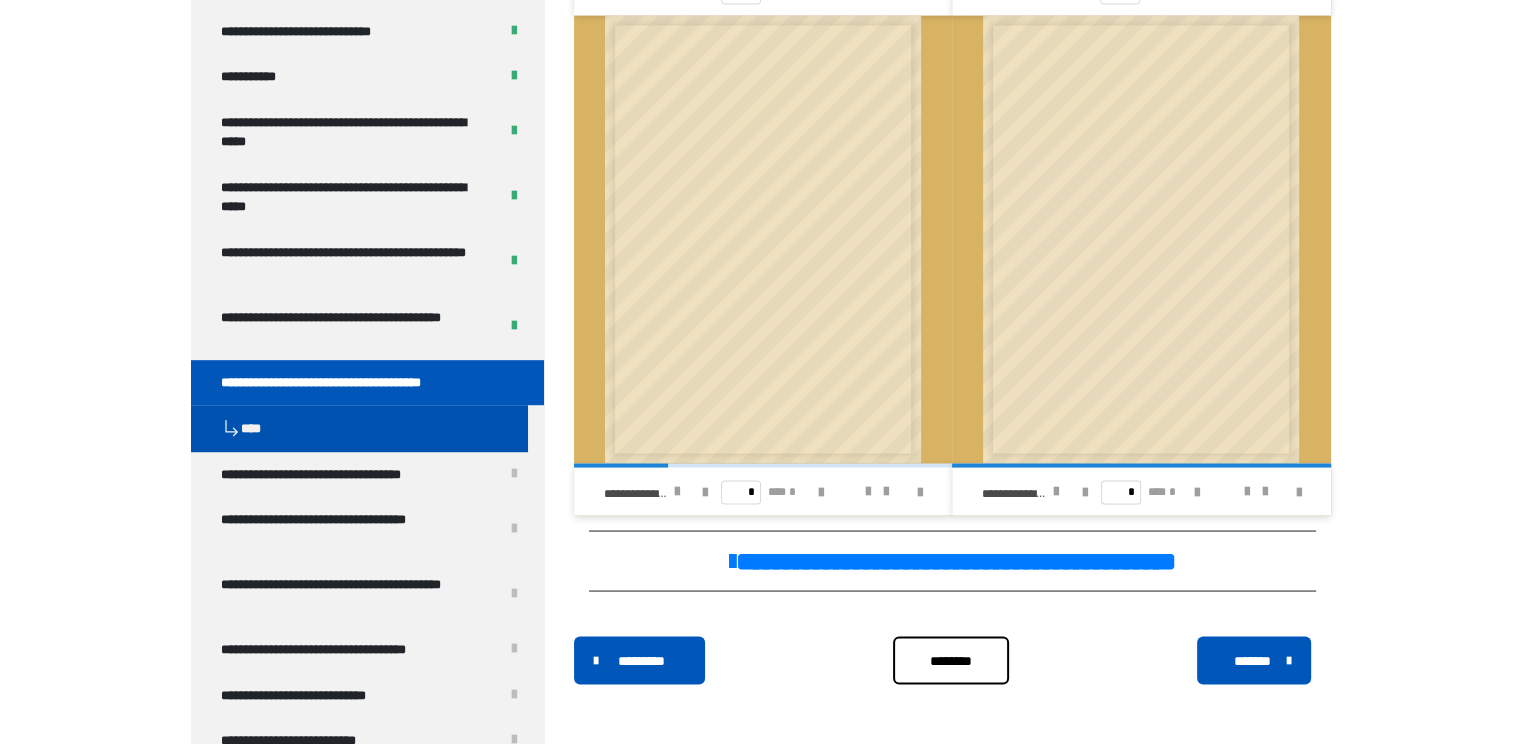 click at bounding box center (877, 491) 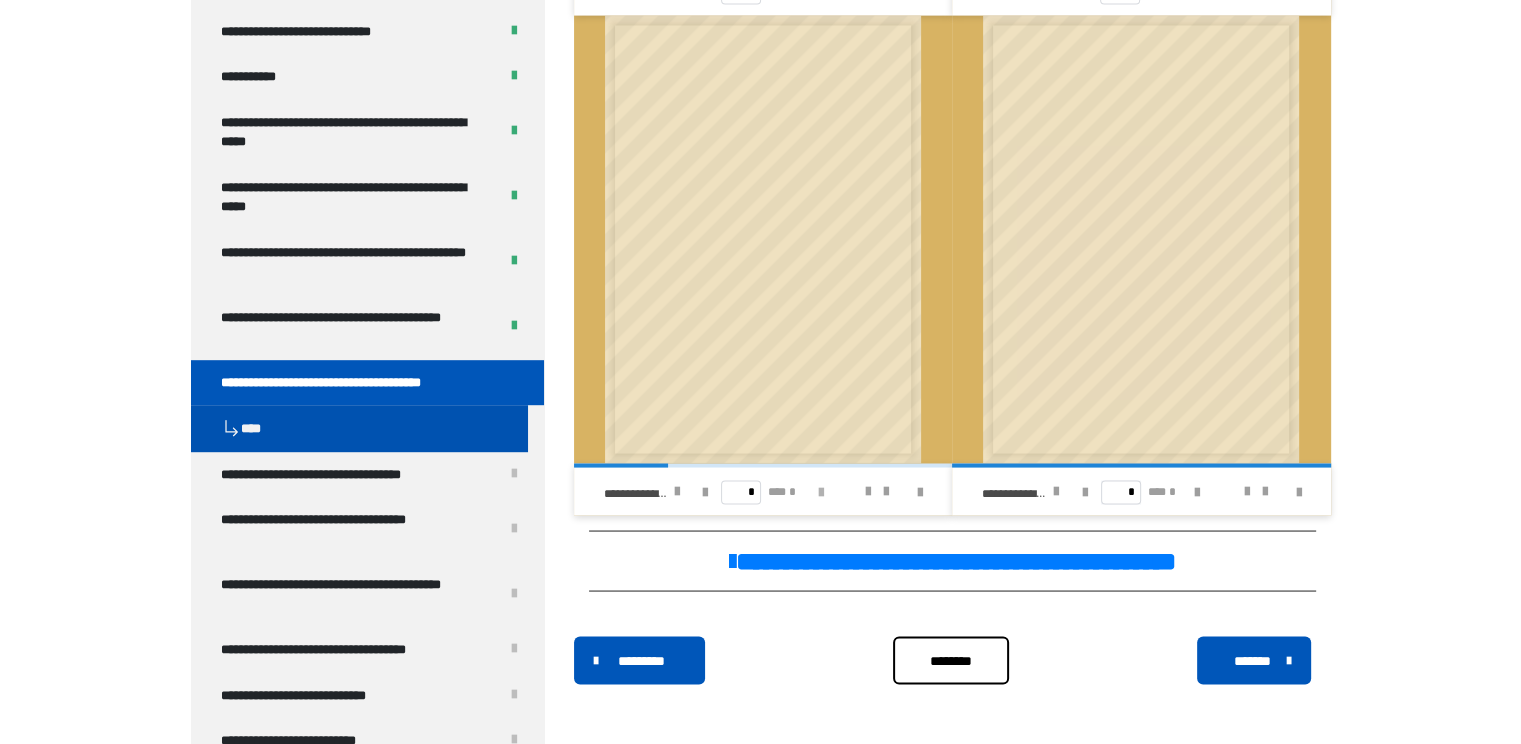 click at bounding box center (821, 492) 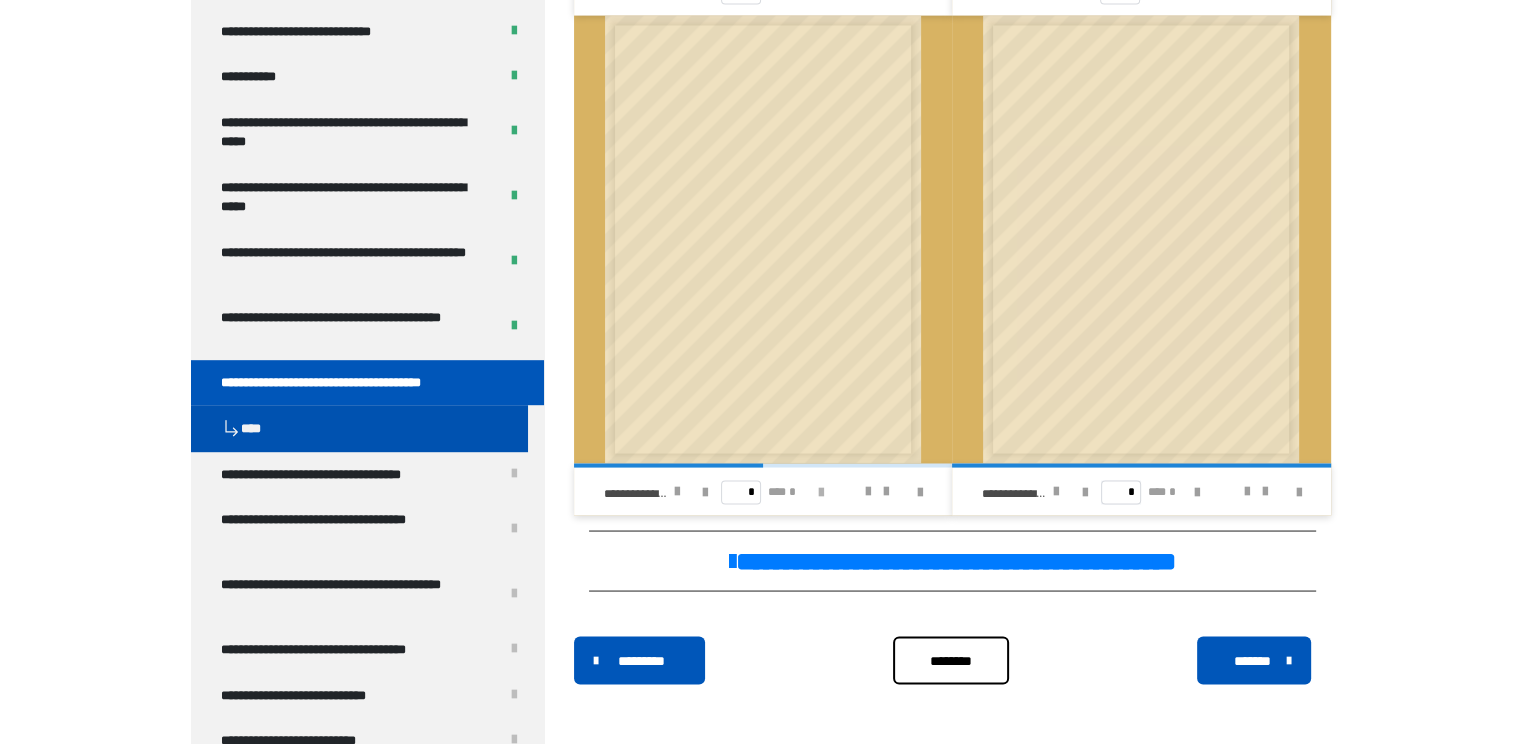click at bounding box center [821, 492] 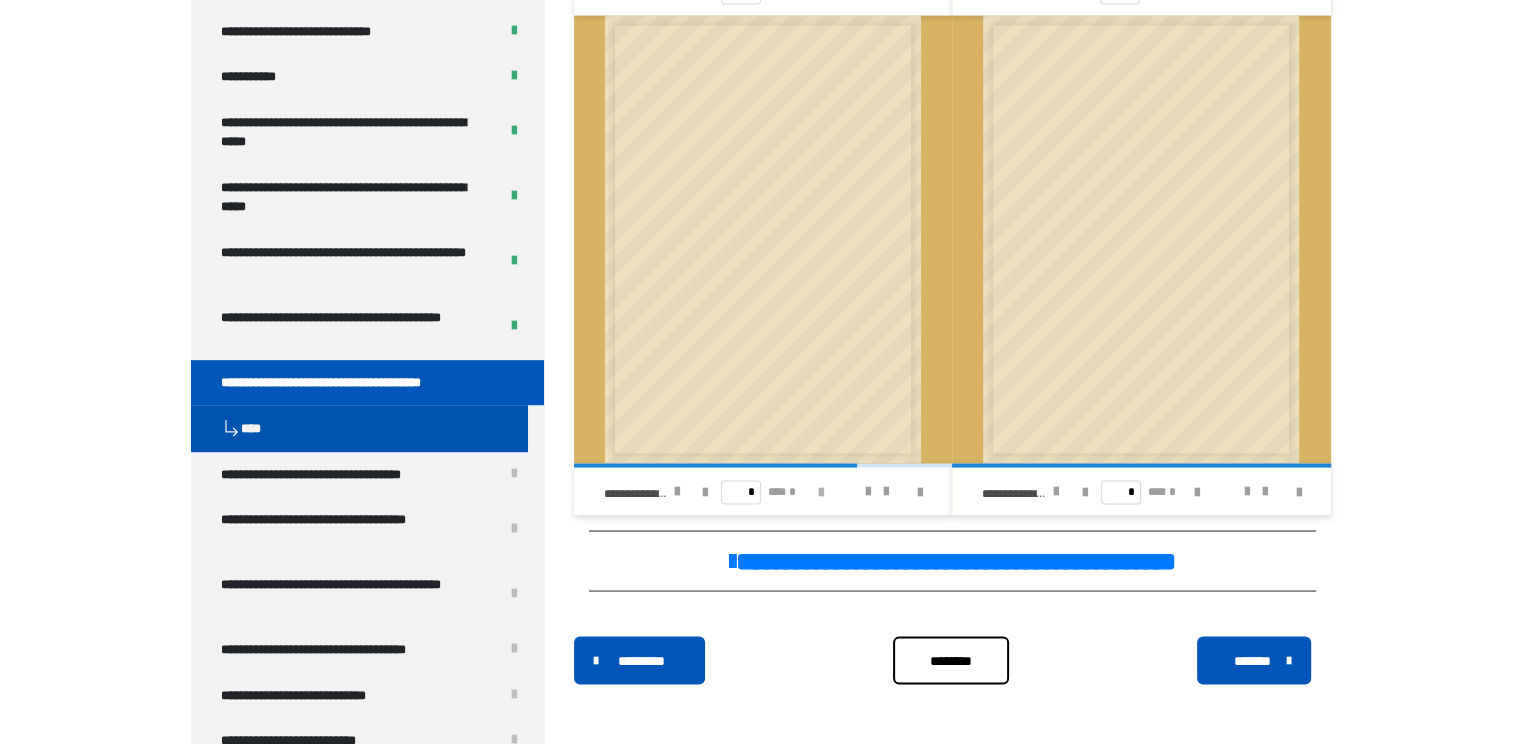 click at bounding box center (821, 492) 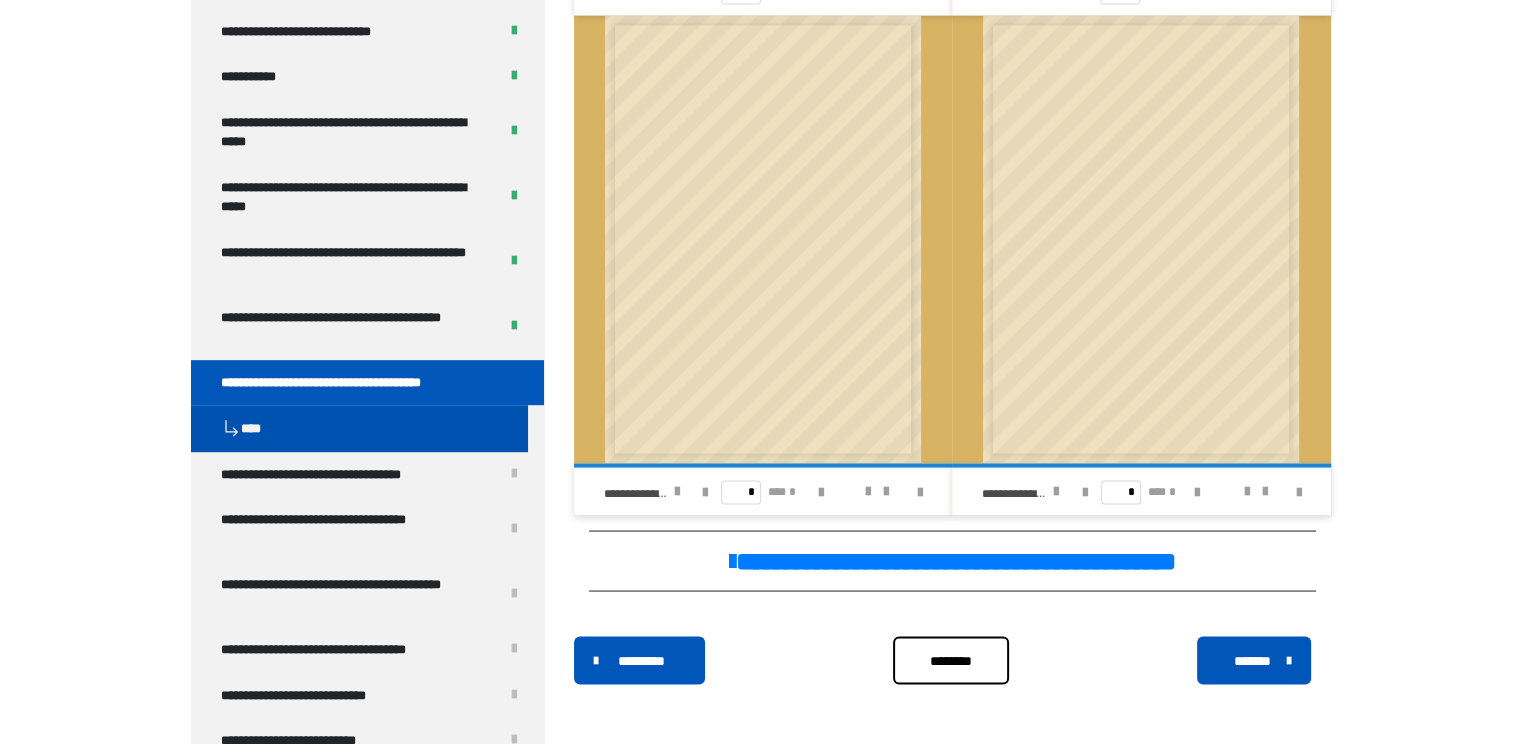 drag, startPoint x: 1531, startPoint y: 458, endPoint x: 1497, endPoint y: 619, distance: 164.5509 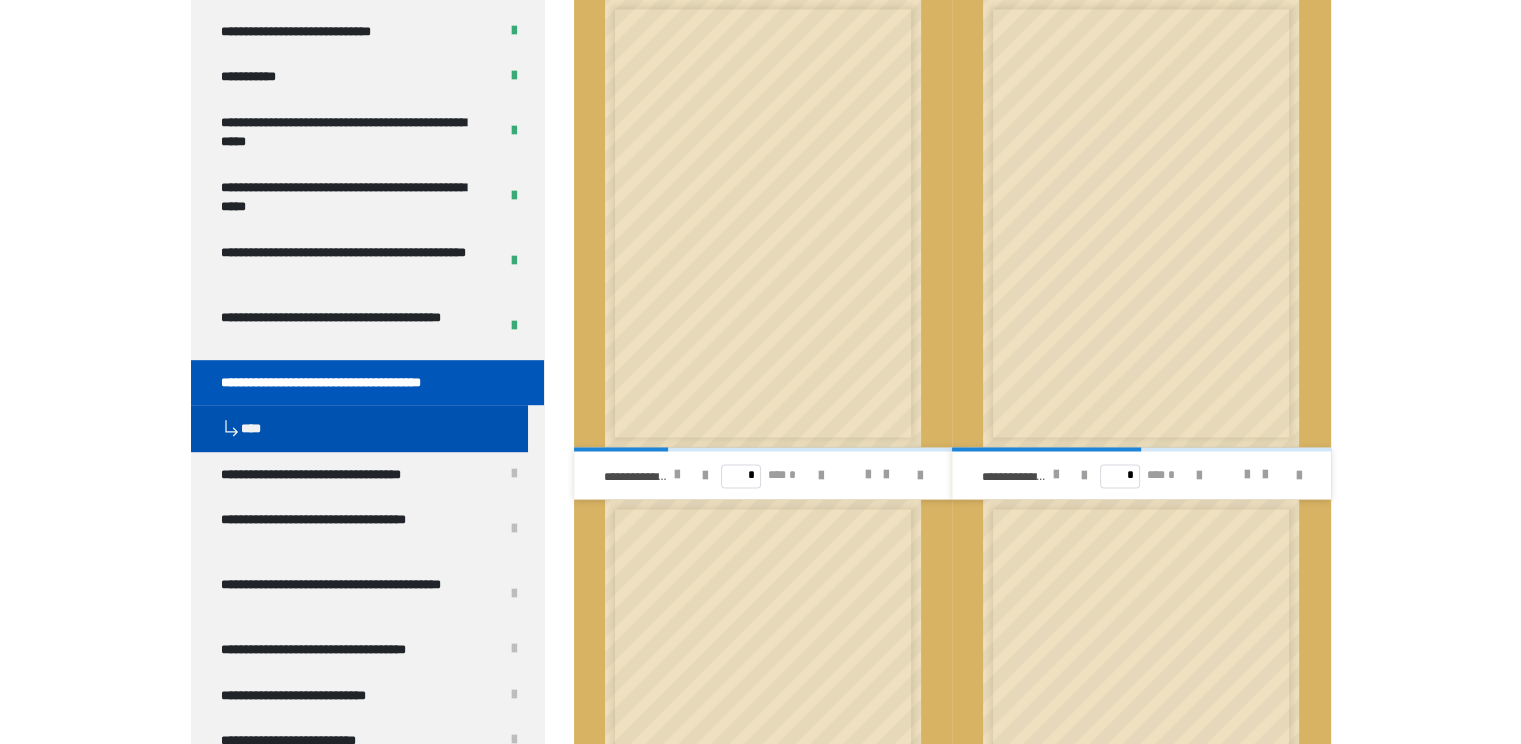 scroll, scrollTop: 3186, scrollLeft: 0, axis: vertical 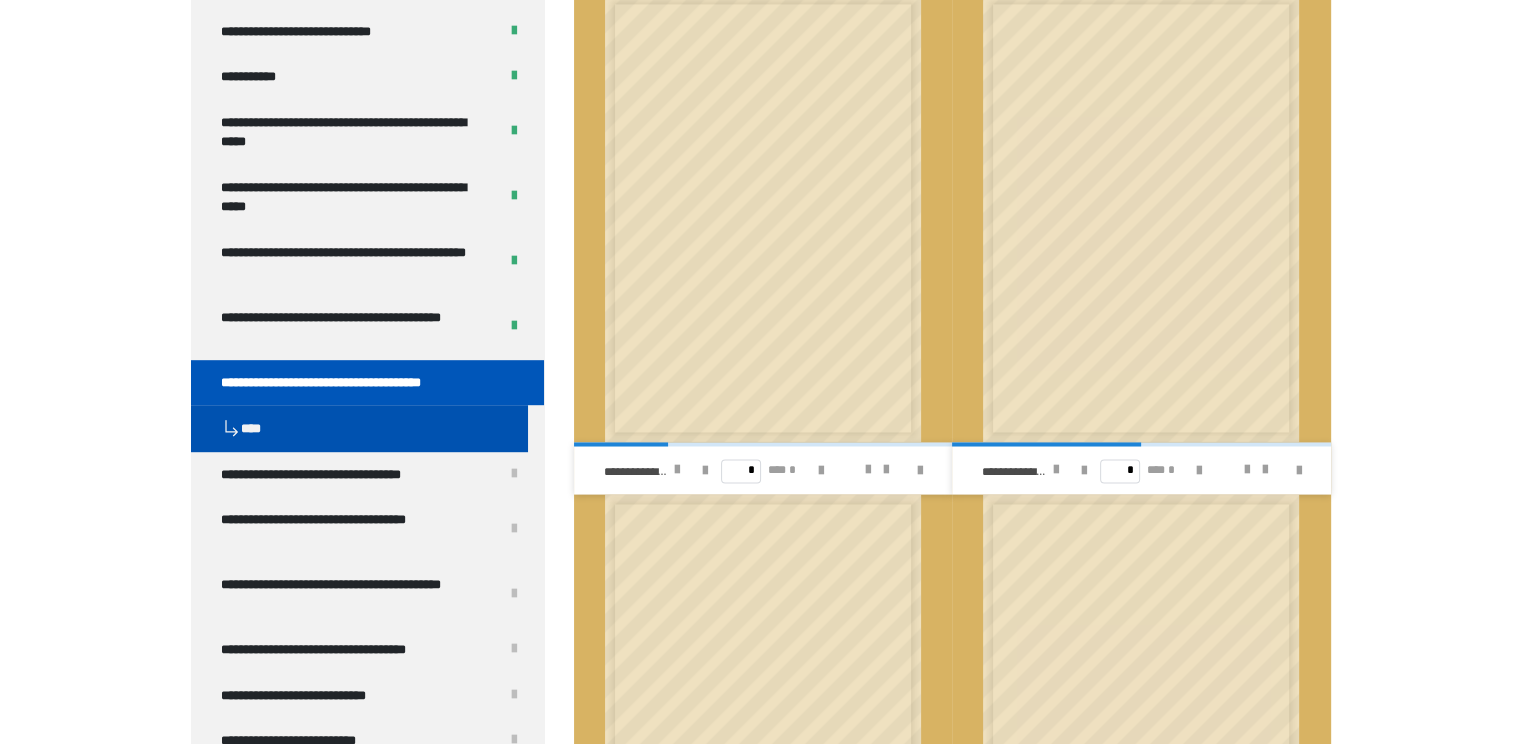 click at bounding box center [877, 470] 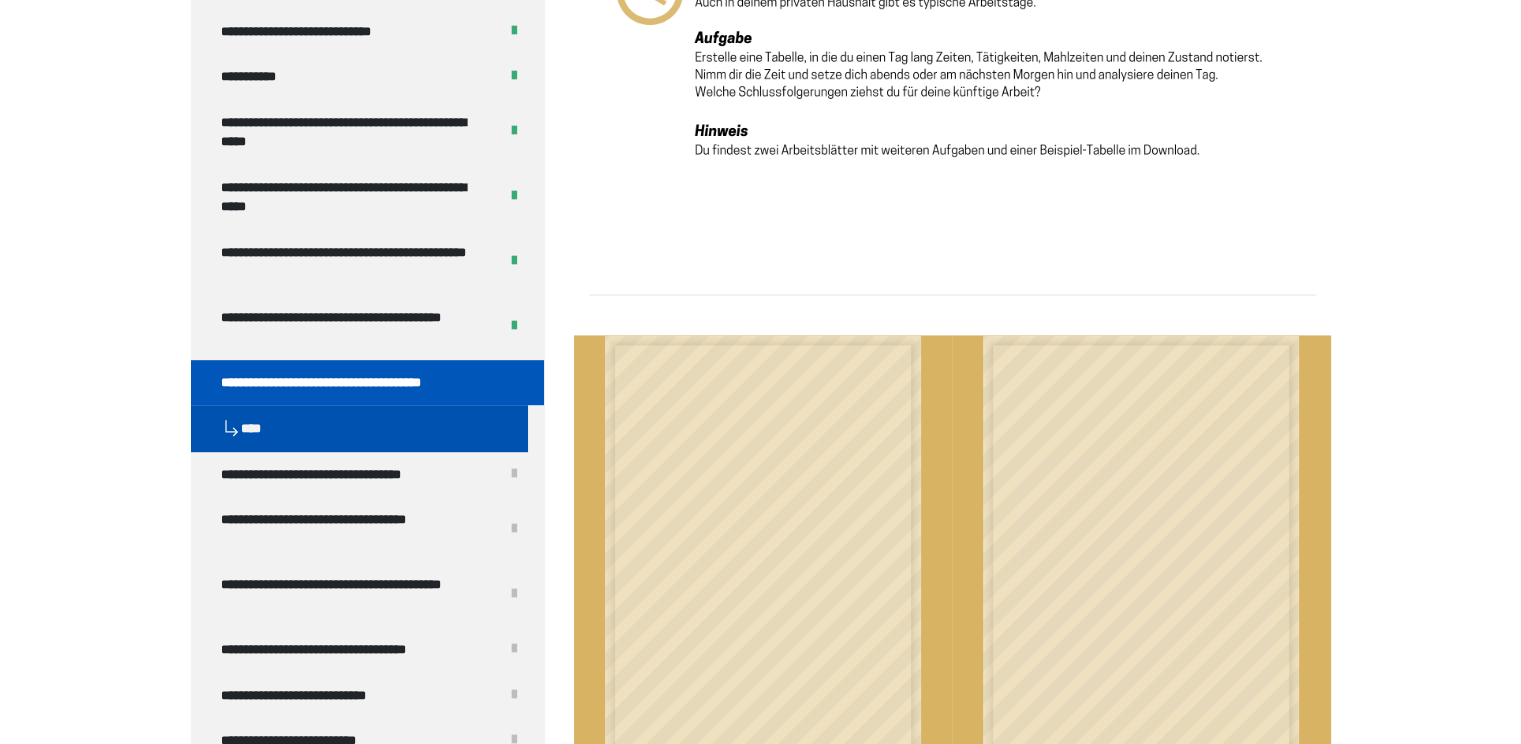 scroll, scrollTop: 2855, scrollLeft: 0, axis: vertical 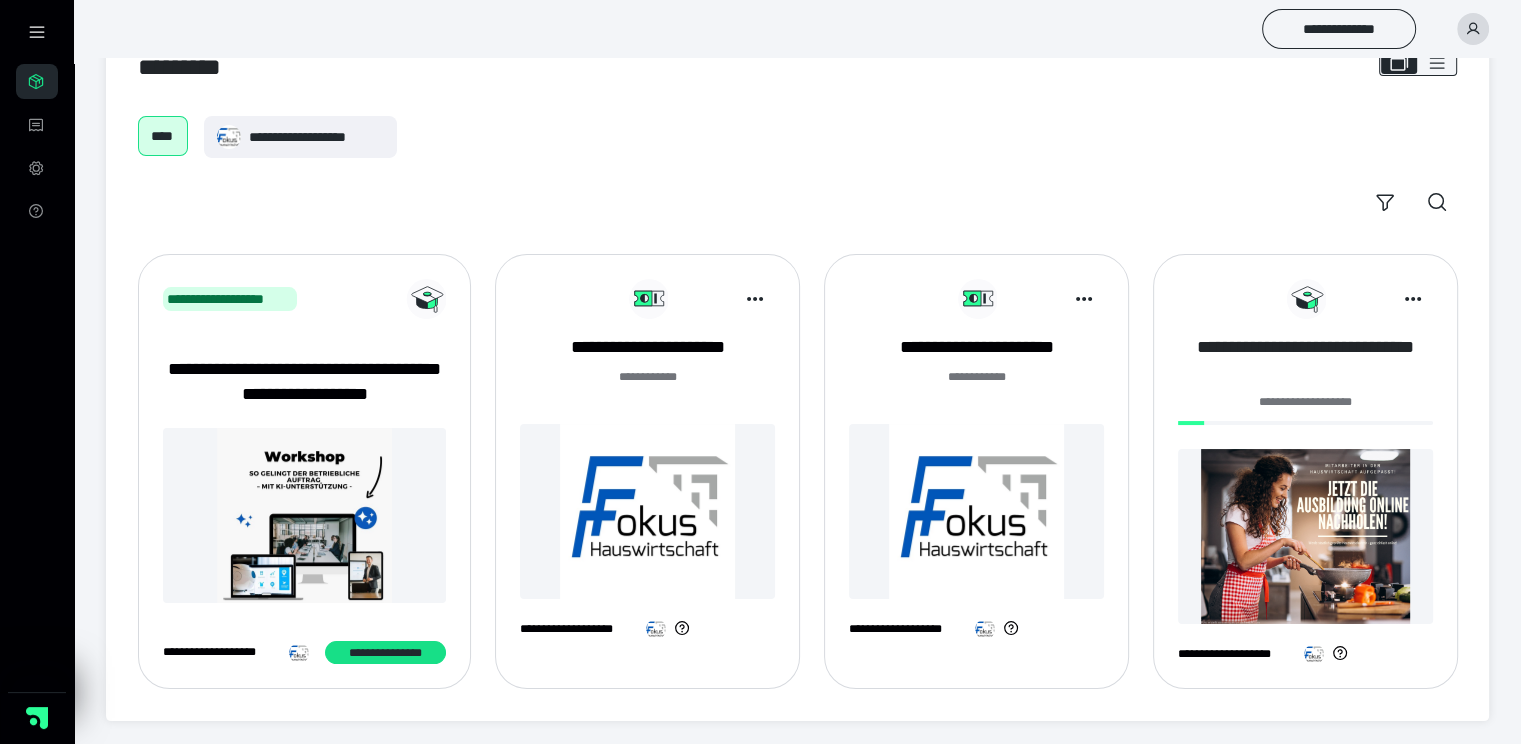 click on "**********" at bounding box center [1305, 360] 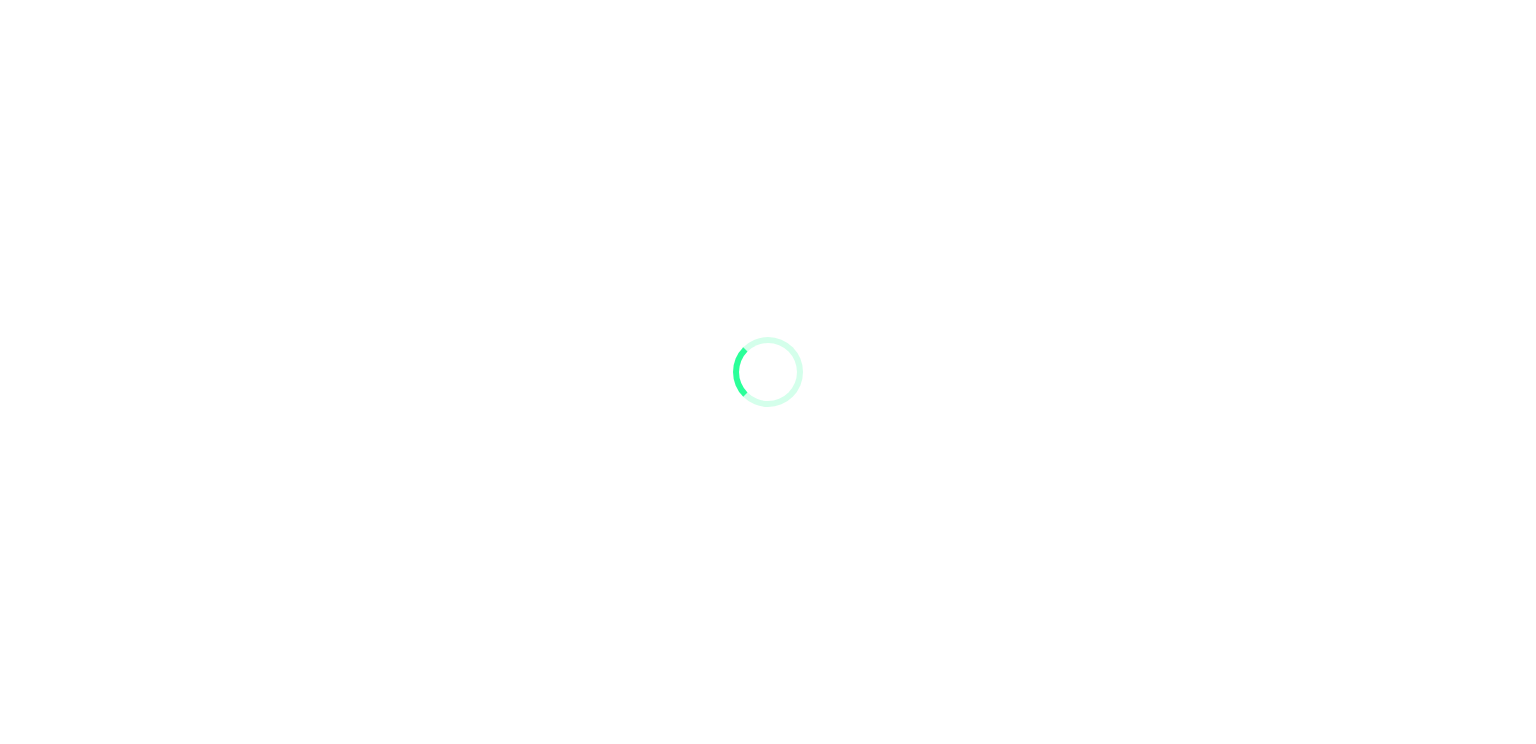 scroll, scrollTop: 0, scrollLeft: 0, axis: both 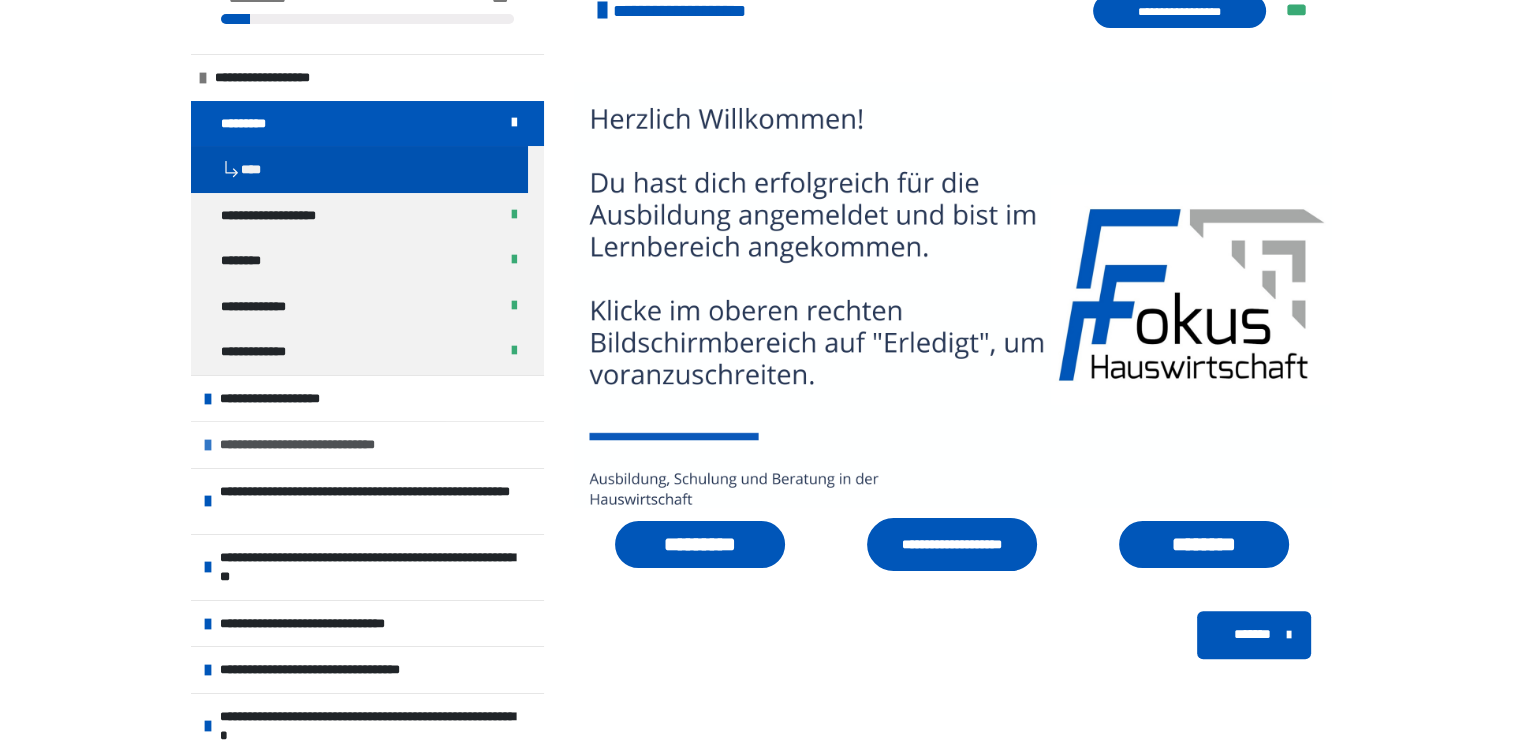 click on "**********" at bounding box center [318, 445] 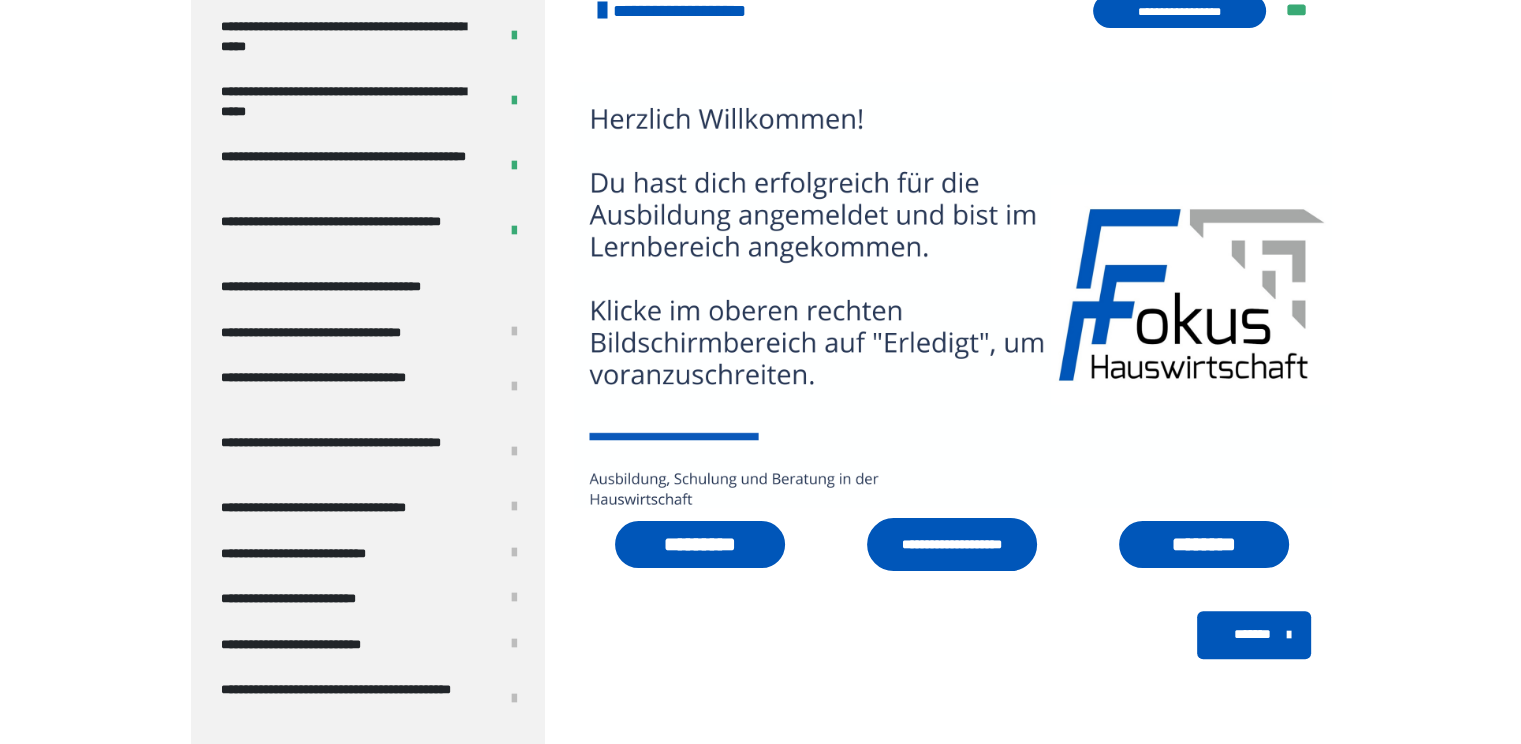 scroll, scrollTop: 1300, scrollLeft: 0, axis: vertical 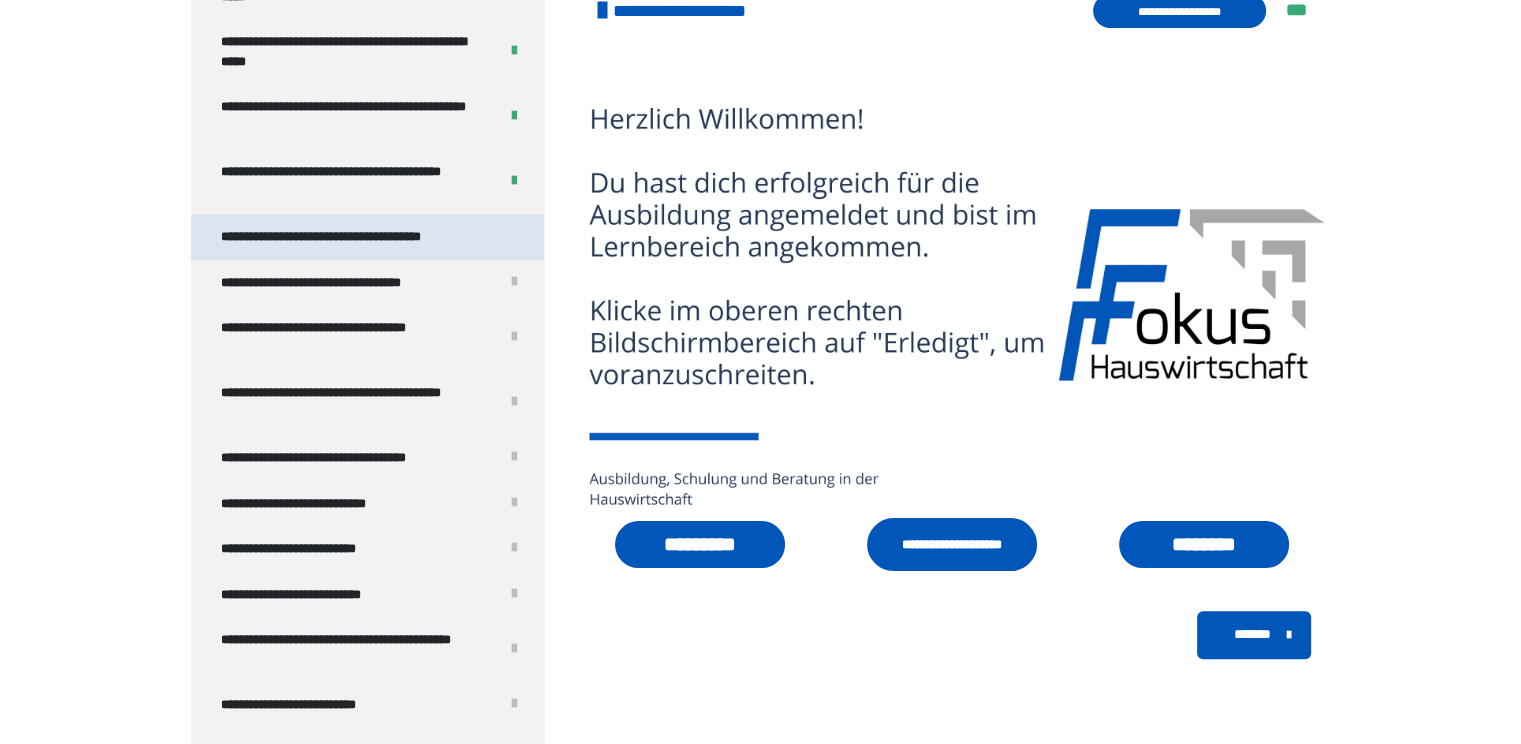 click on "**********" at bounding box center [349, 237] 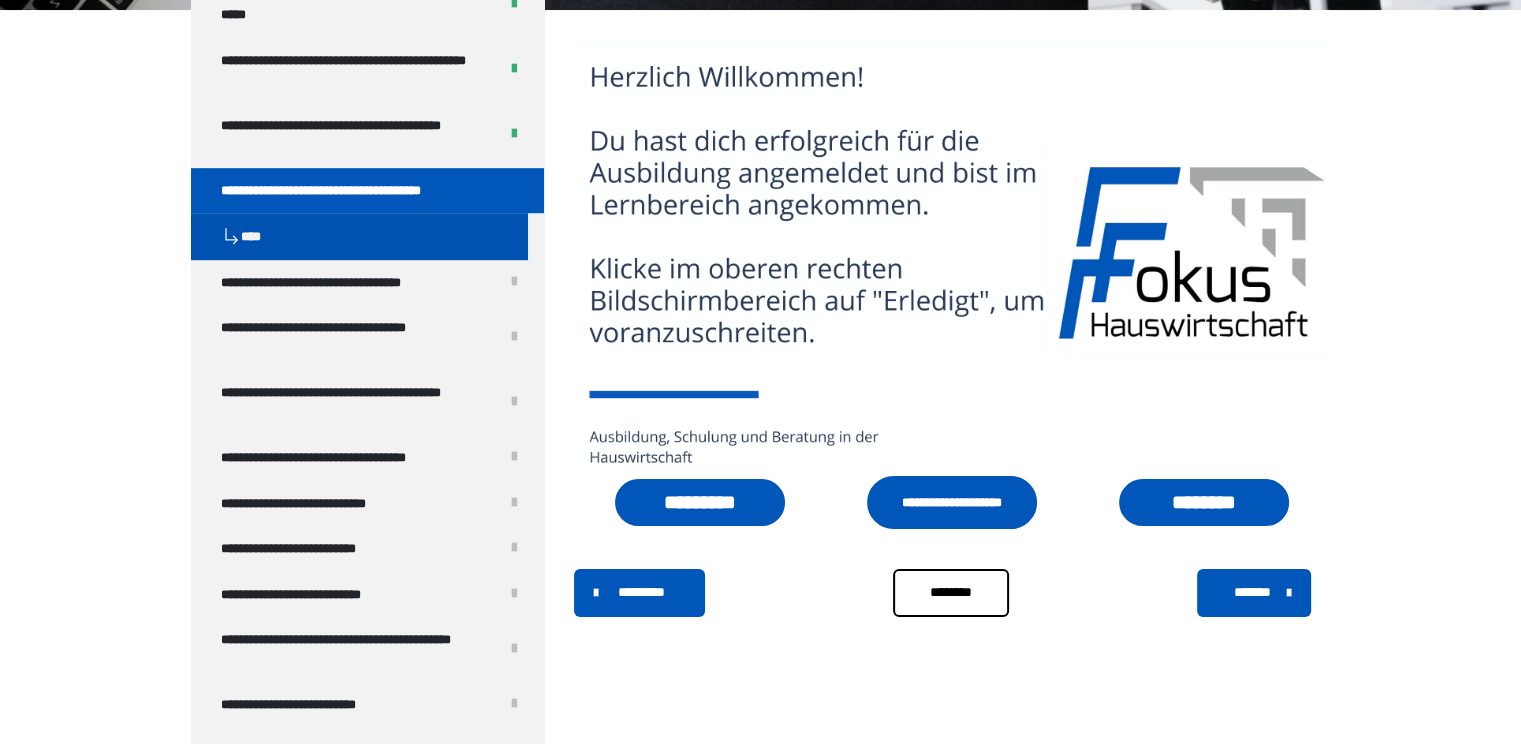 scroll, scrollTop: 1253, scrollLeft: 0, axis: vertical 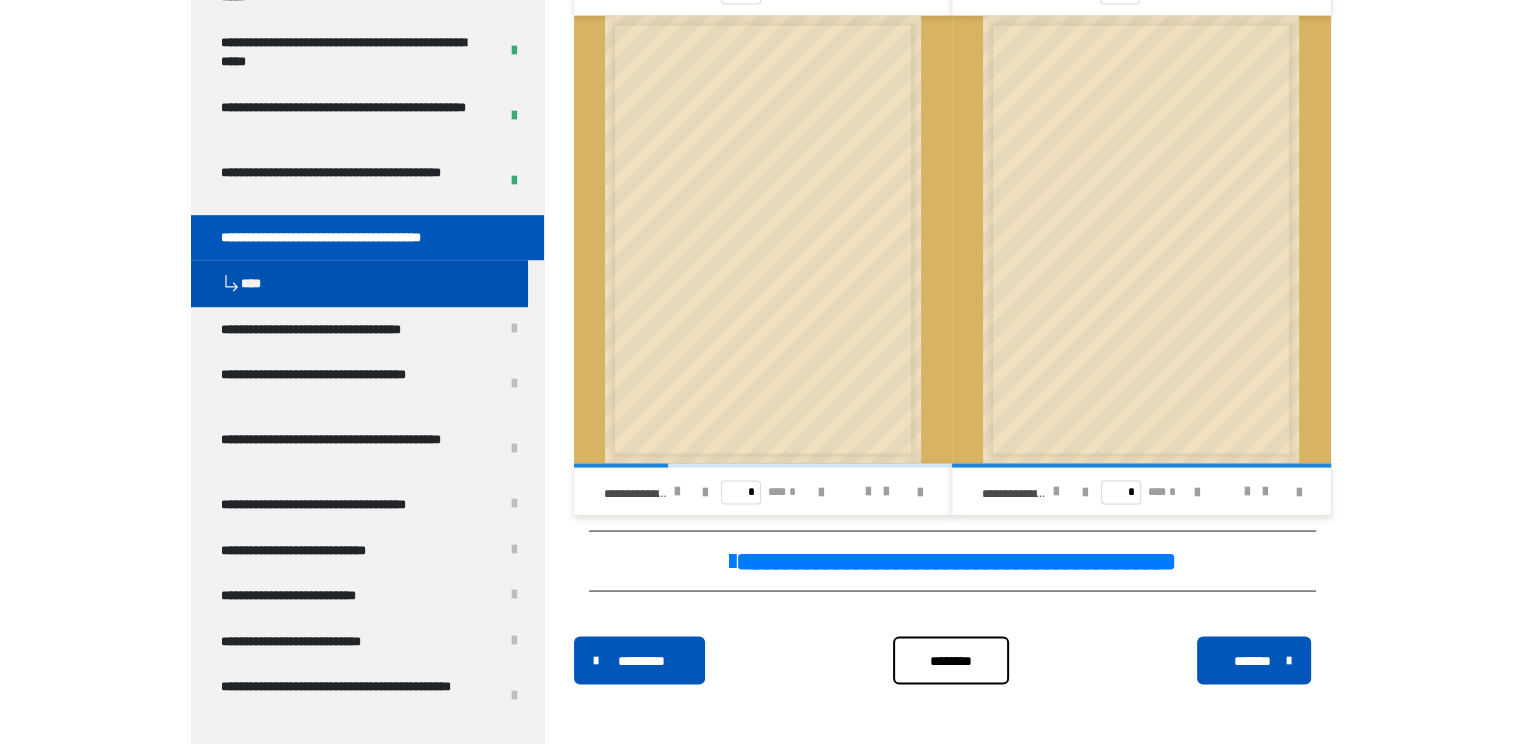 click on "*******" at bounding box center (1253, 660) 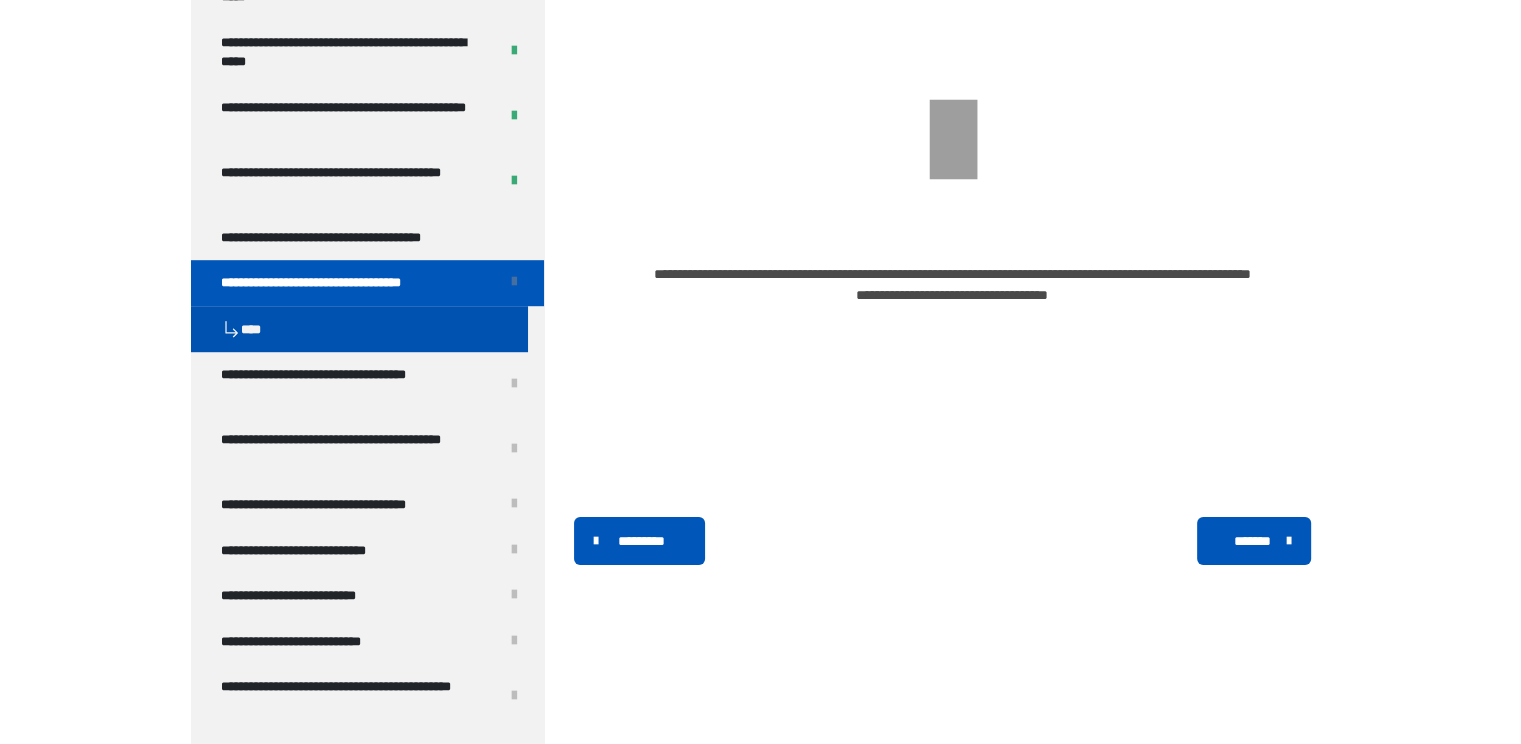 scroll, scrollTop: 374, scrollLeft: 0, axis: vertical 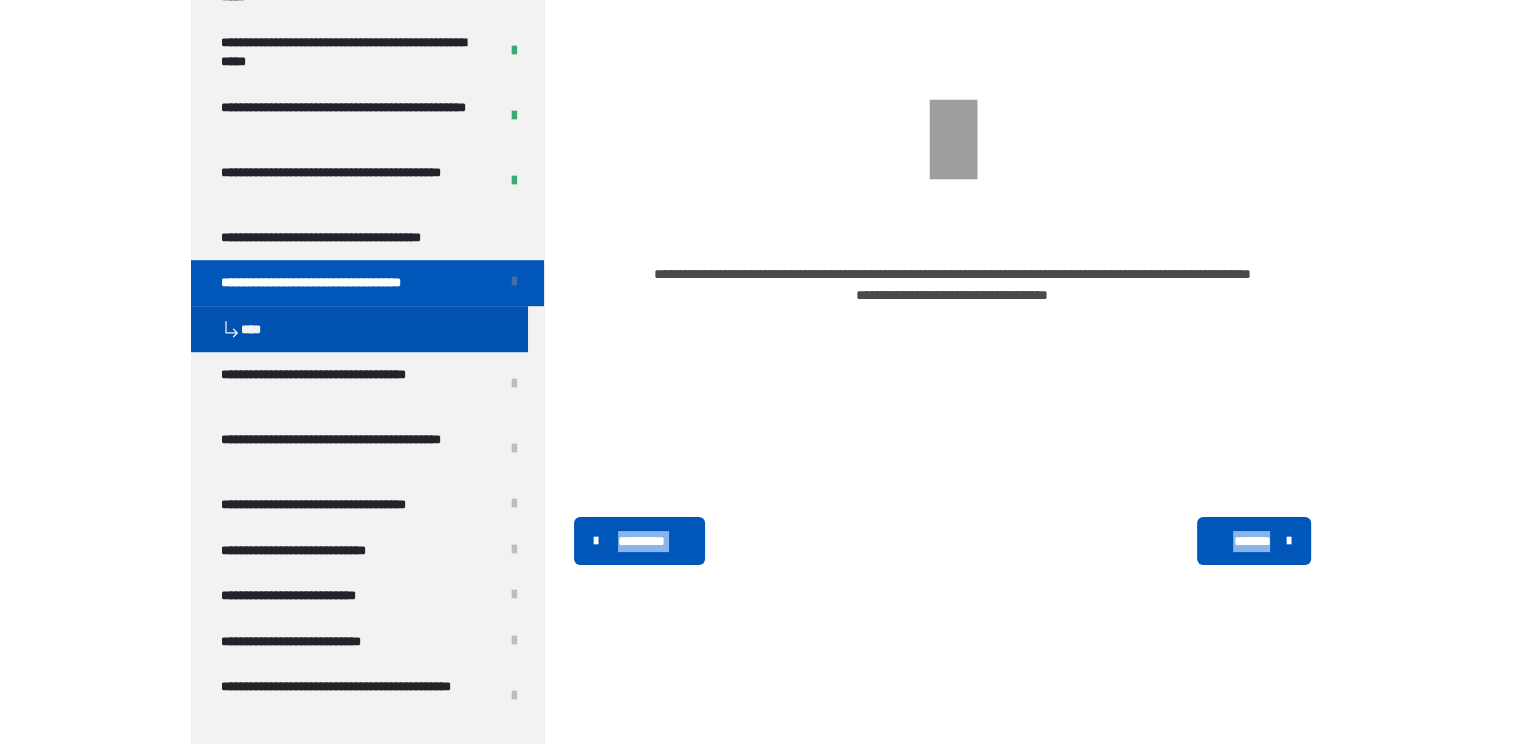 drag, startPoint x: 1518, startPoint y: 418, endPoint x: 1507, endPoint y: 290, distance: 128.47179 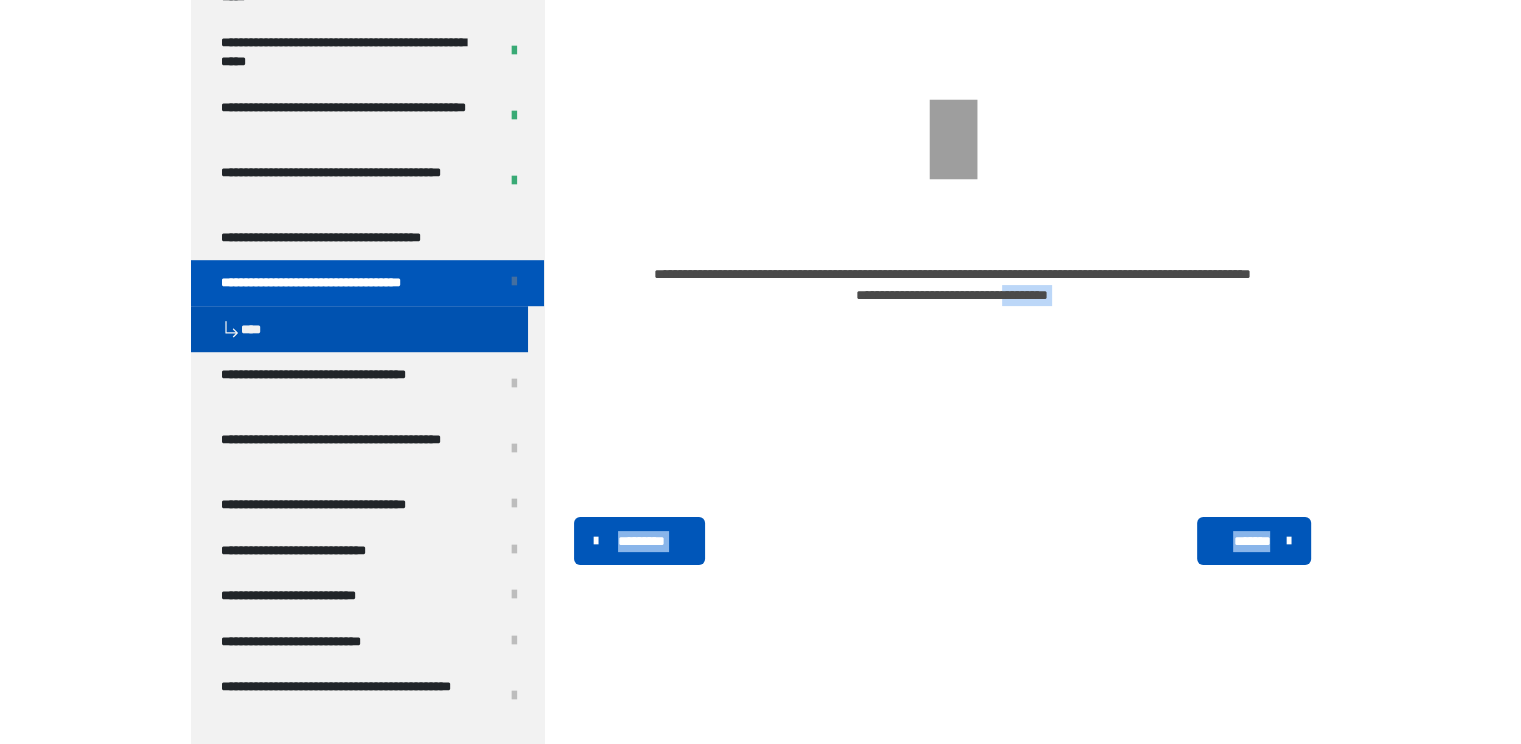 click on "*********" at bounding box center (641, 541) 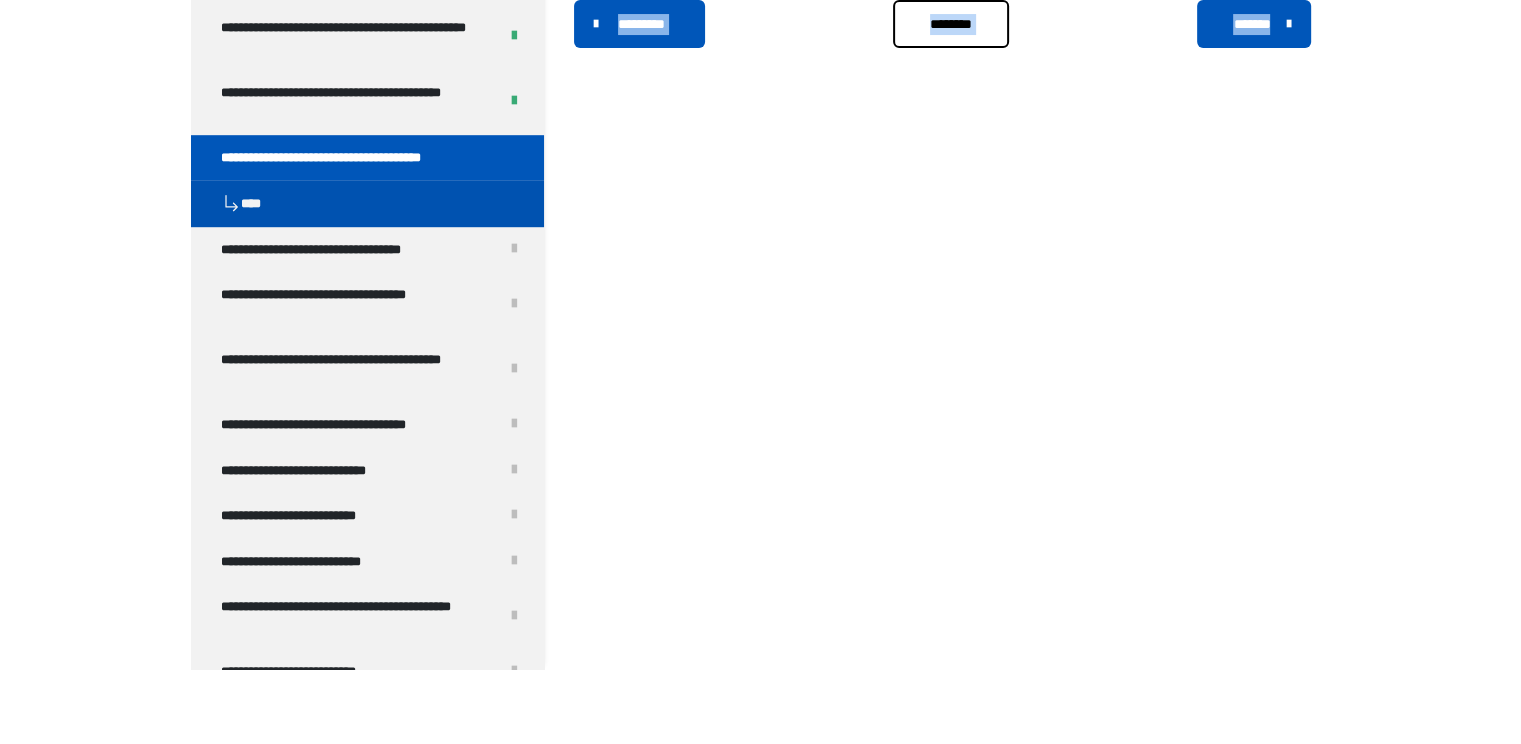 scroll, scrollTop: 274, scrollLeft: 0, axis: vertical 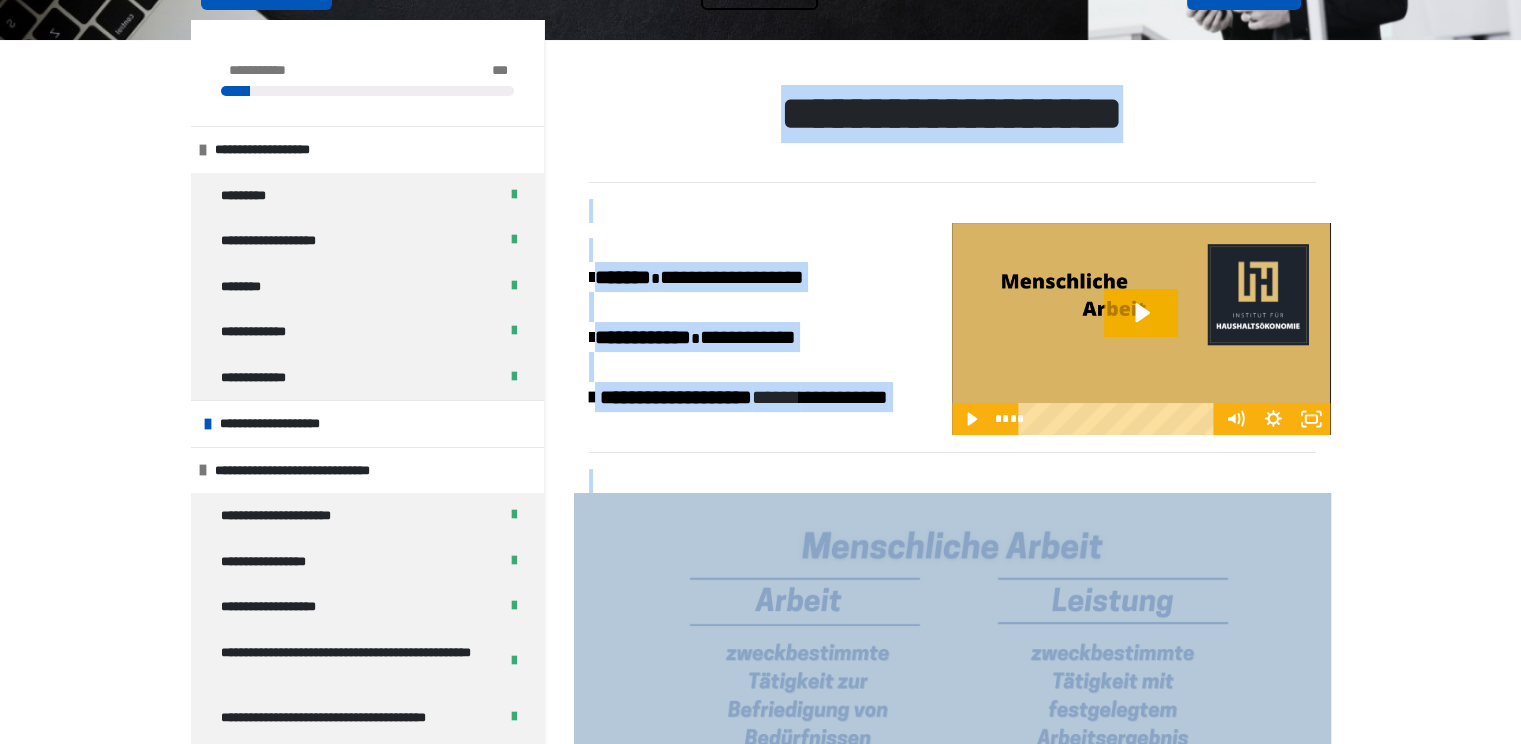 click on "**********" at bounding box center [760, 1930] 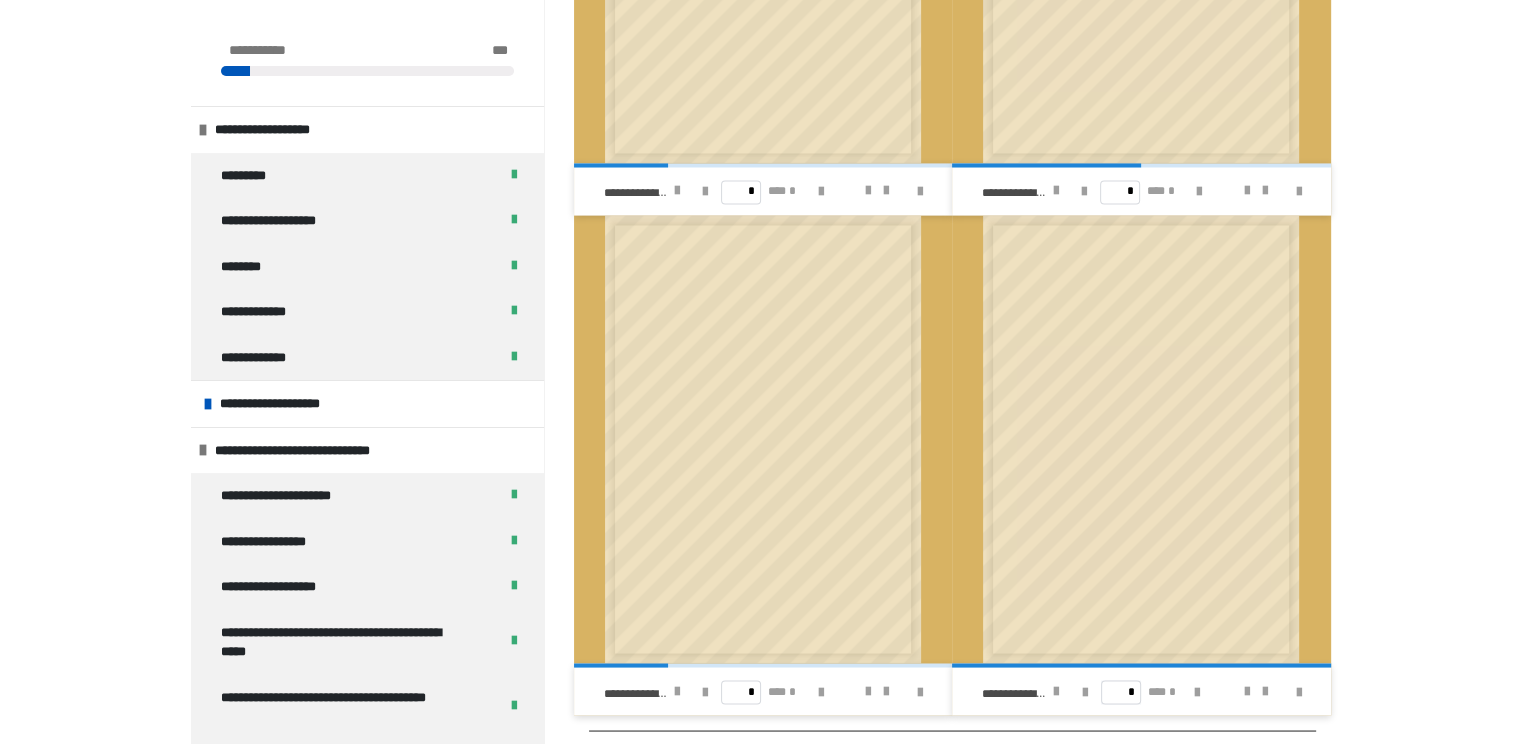 scroll, scrollTop: 3687, scrollLeft: 0, axis: vertical 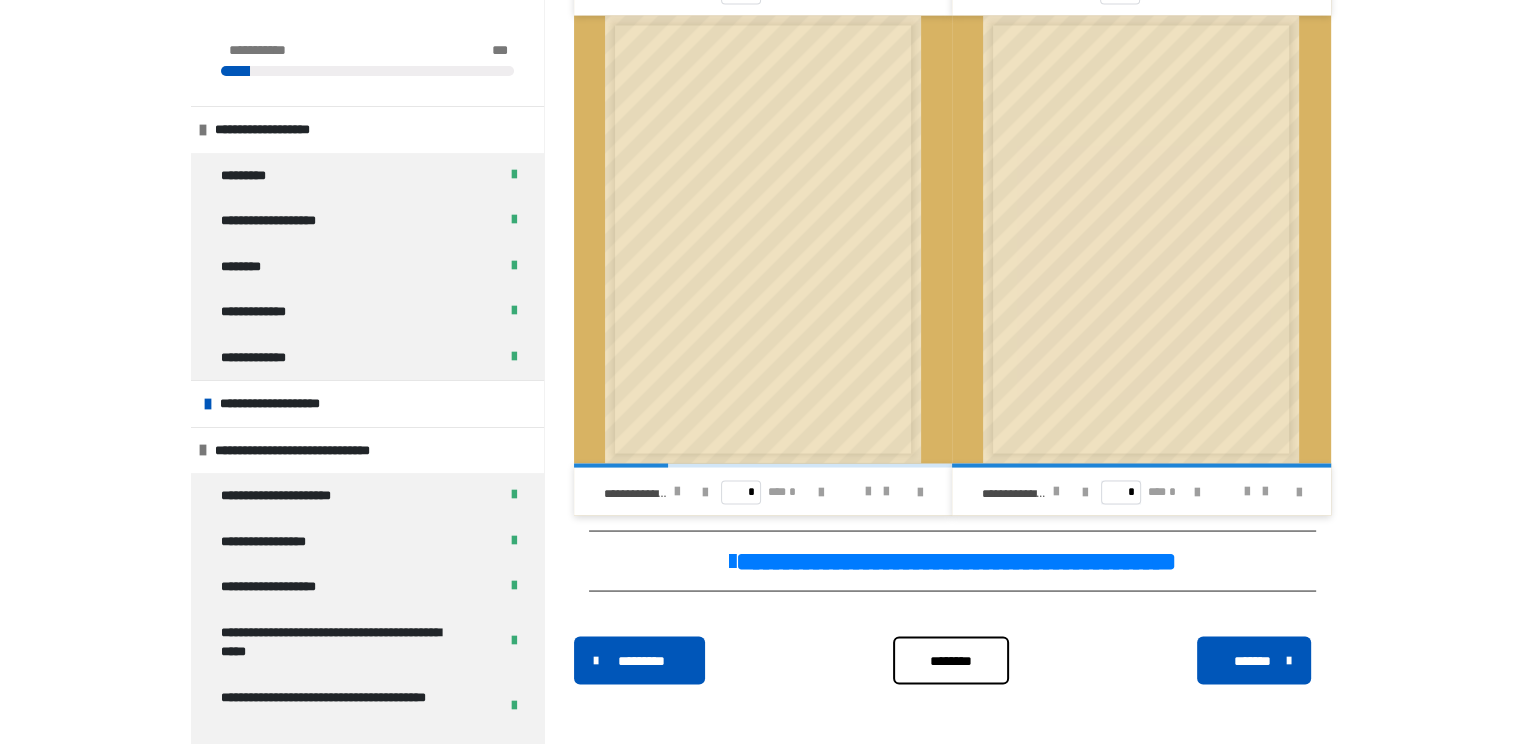 click on "********" at bounding box center [951, 660] 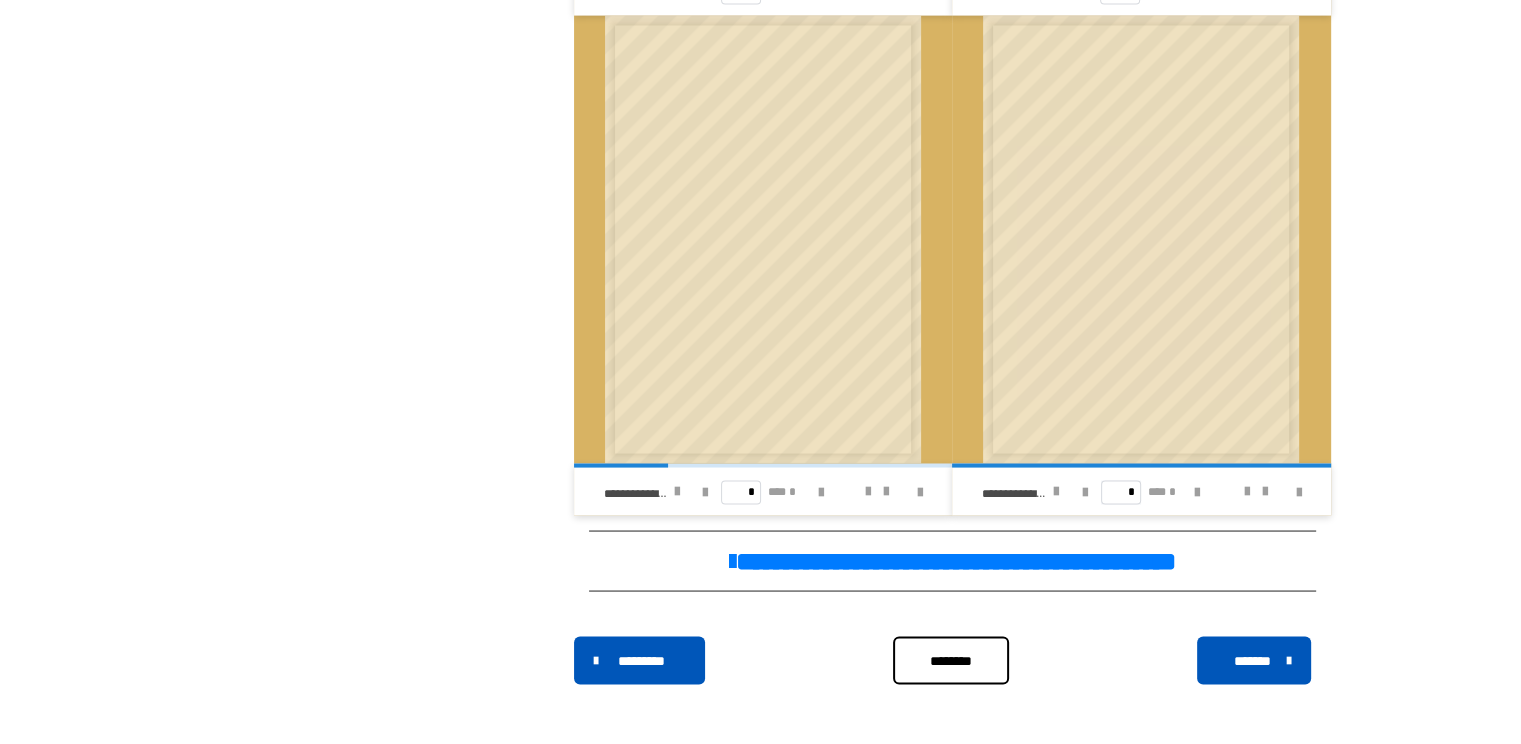 scroll, scrollTop: 0, scrollLeft: 0, axis: both 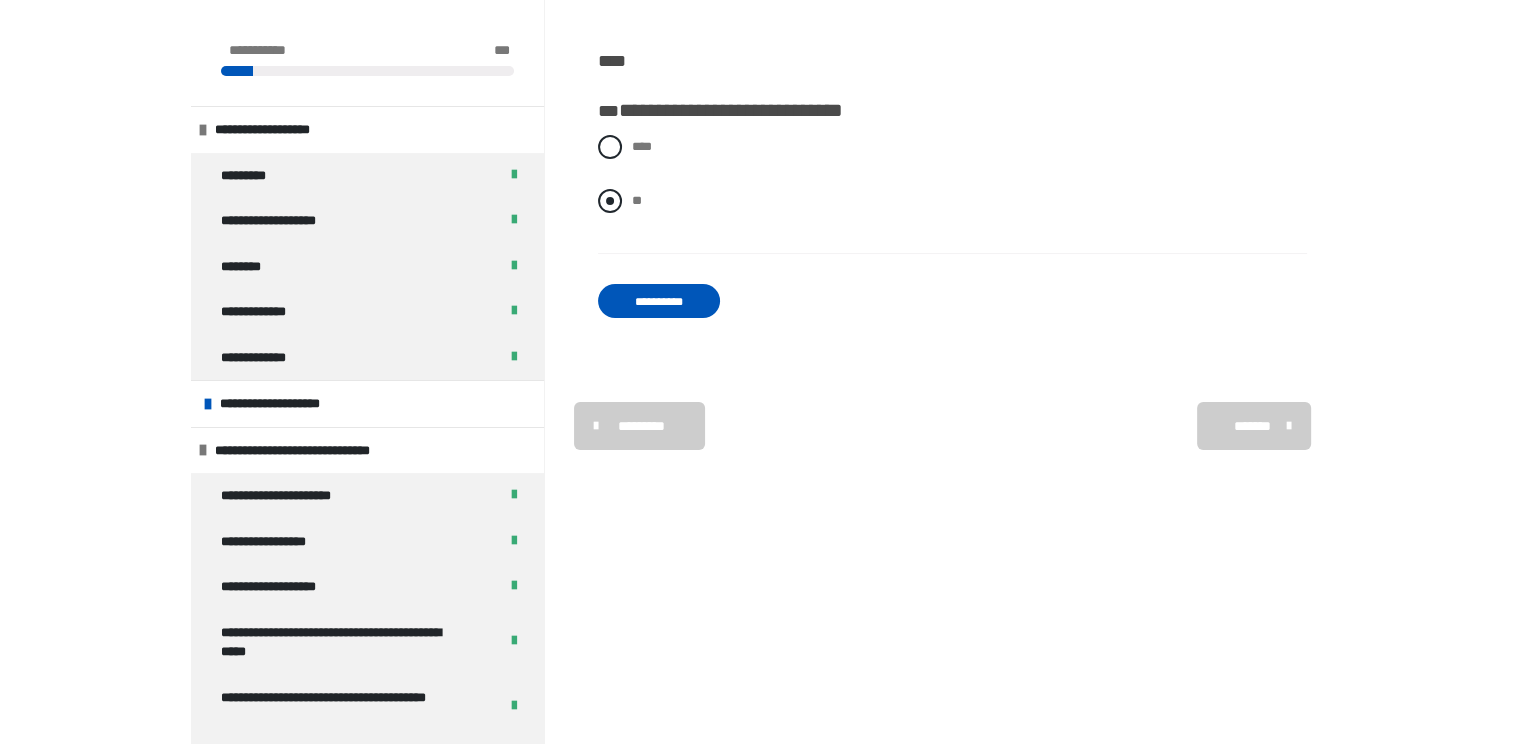 click at bounding box center [610, 201] 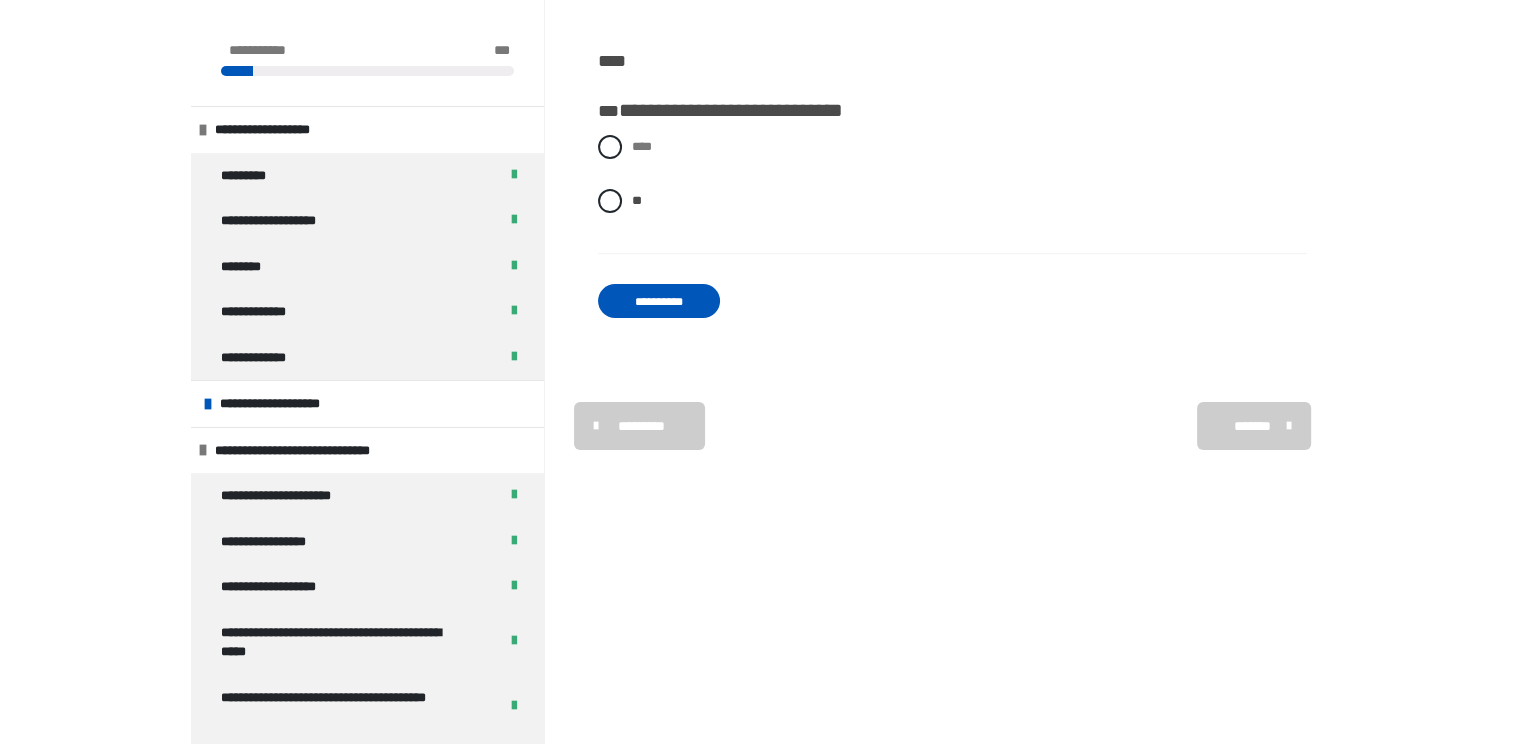 click on "**********" at bounding box center [659, 301] 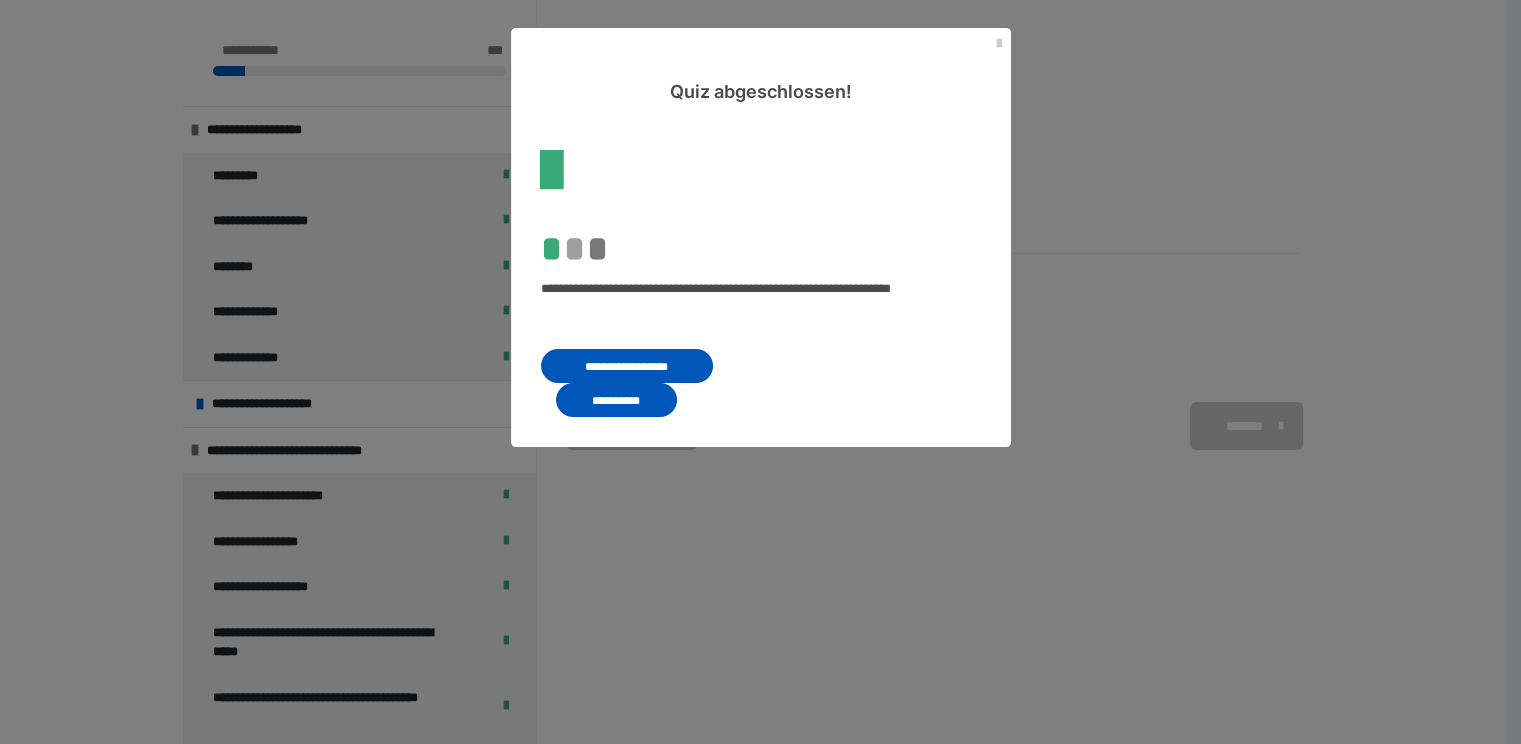 click on "**********" at bounding box center [616, 400] 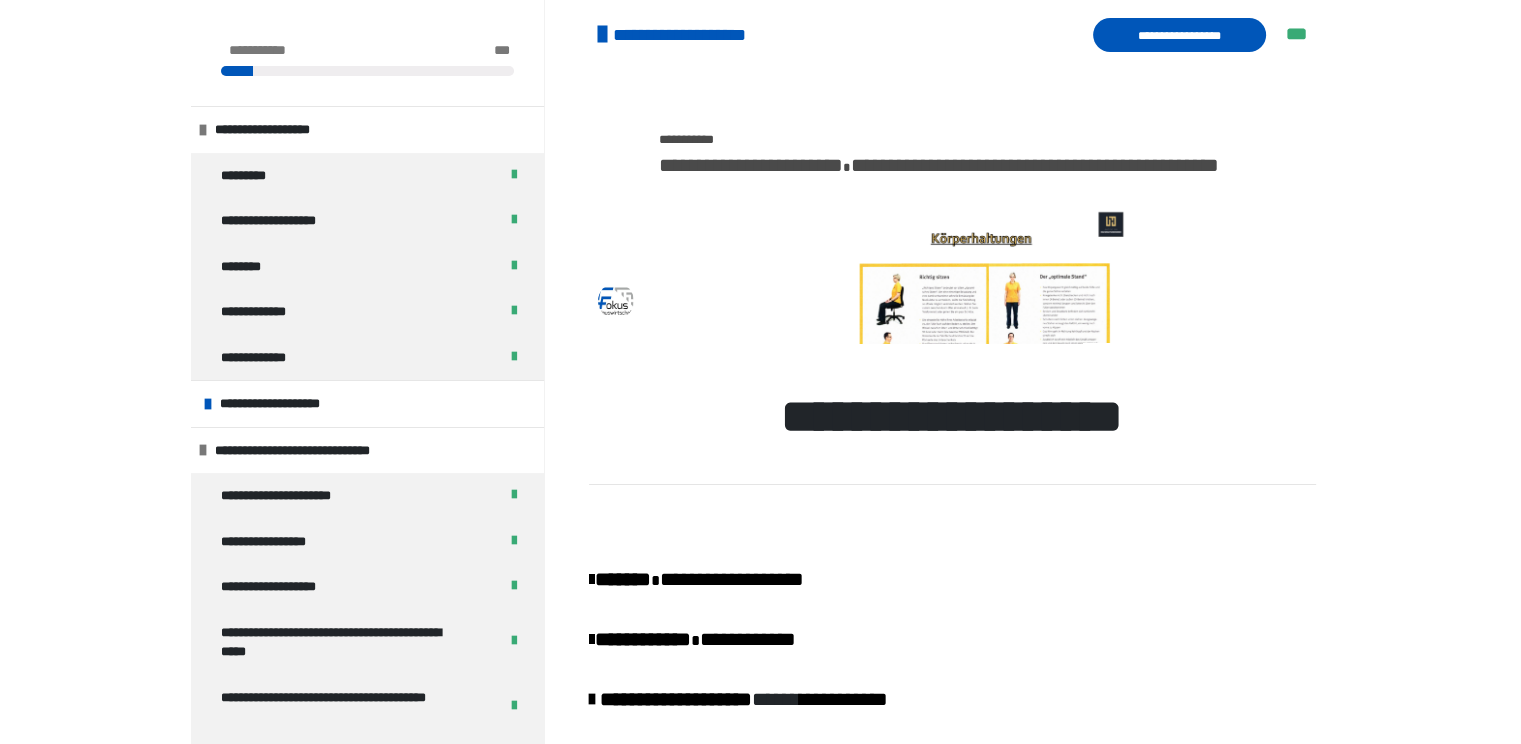 scroll, scrollTop: 4490, scrollLeft: 0, axis: vertical 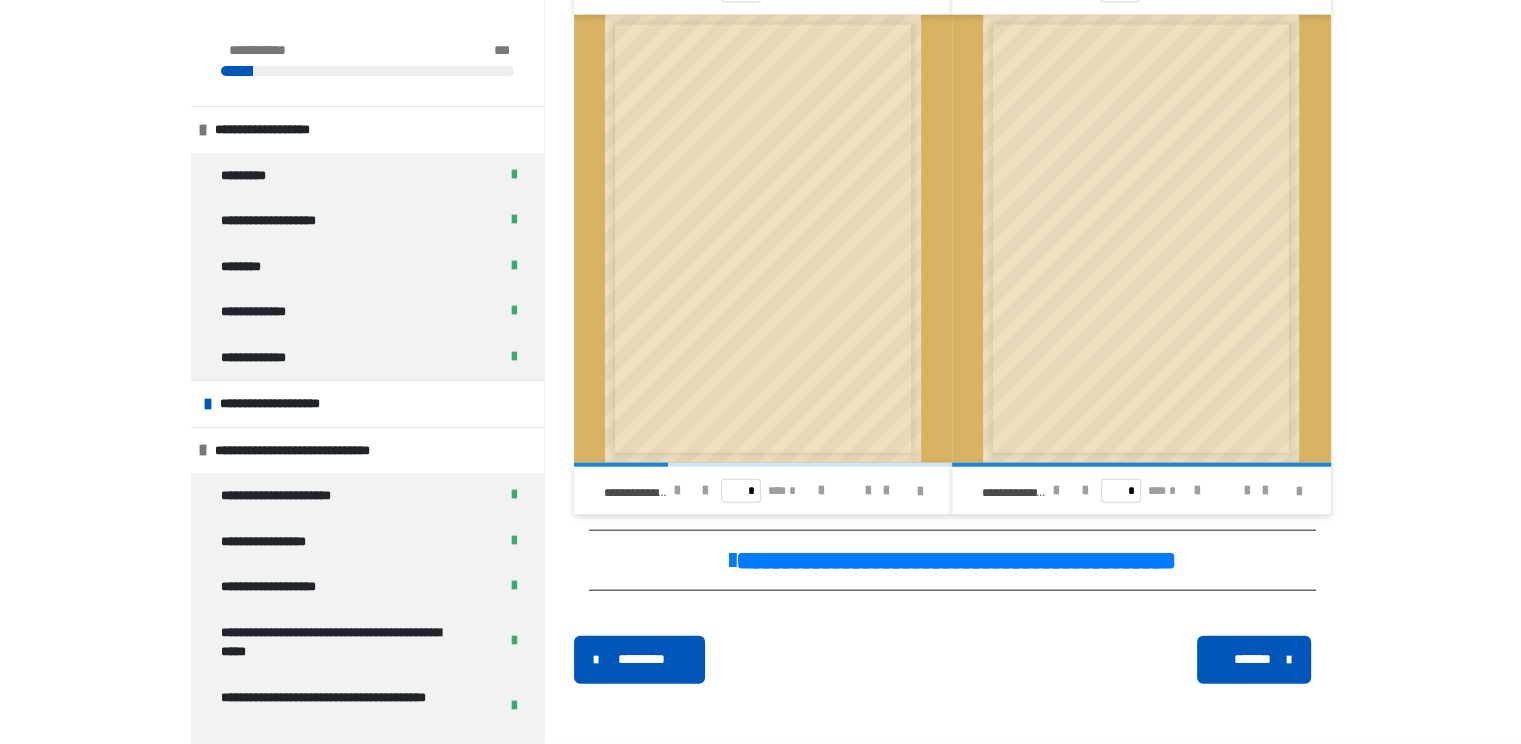 click on "*******" at bounding box center [1251, 659] 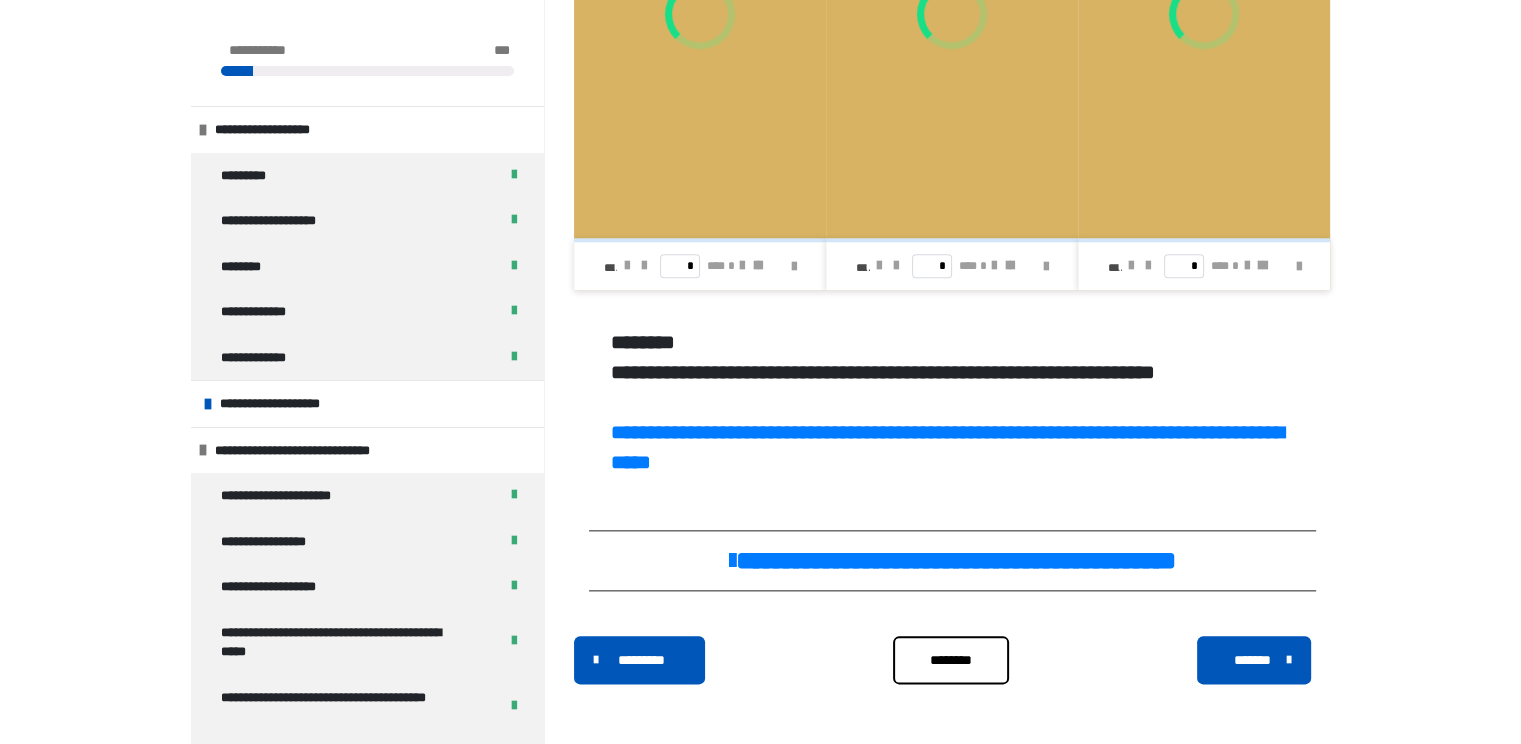 scroll, scrollTop: 2696, scrollLeft: 0, axis: vertical 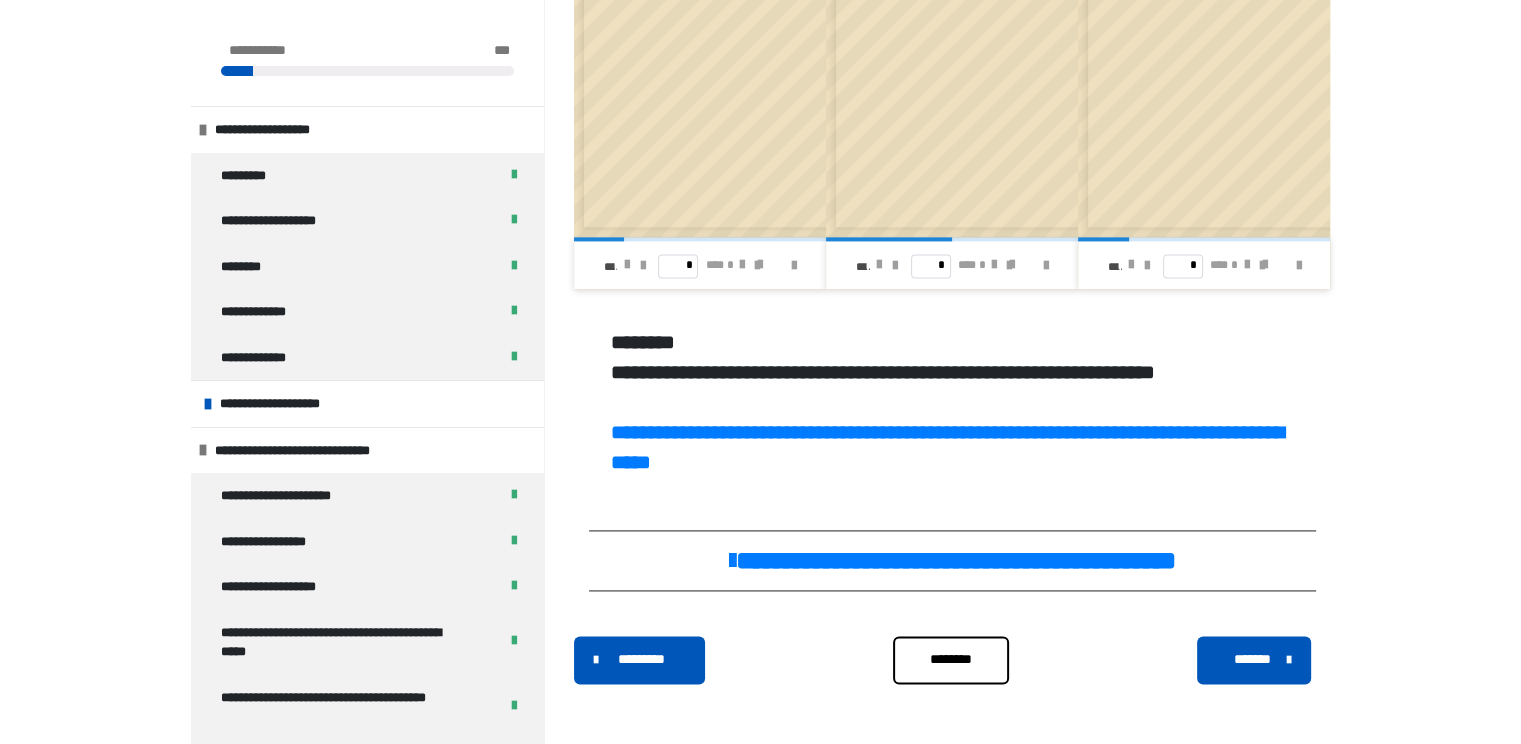 drag, startPoint x: 1533, startPoint y: 302, endPoint x: 1476, endPoint y: 95, distance: 214.70445 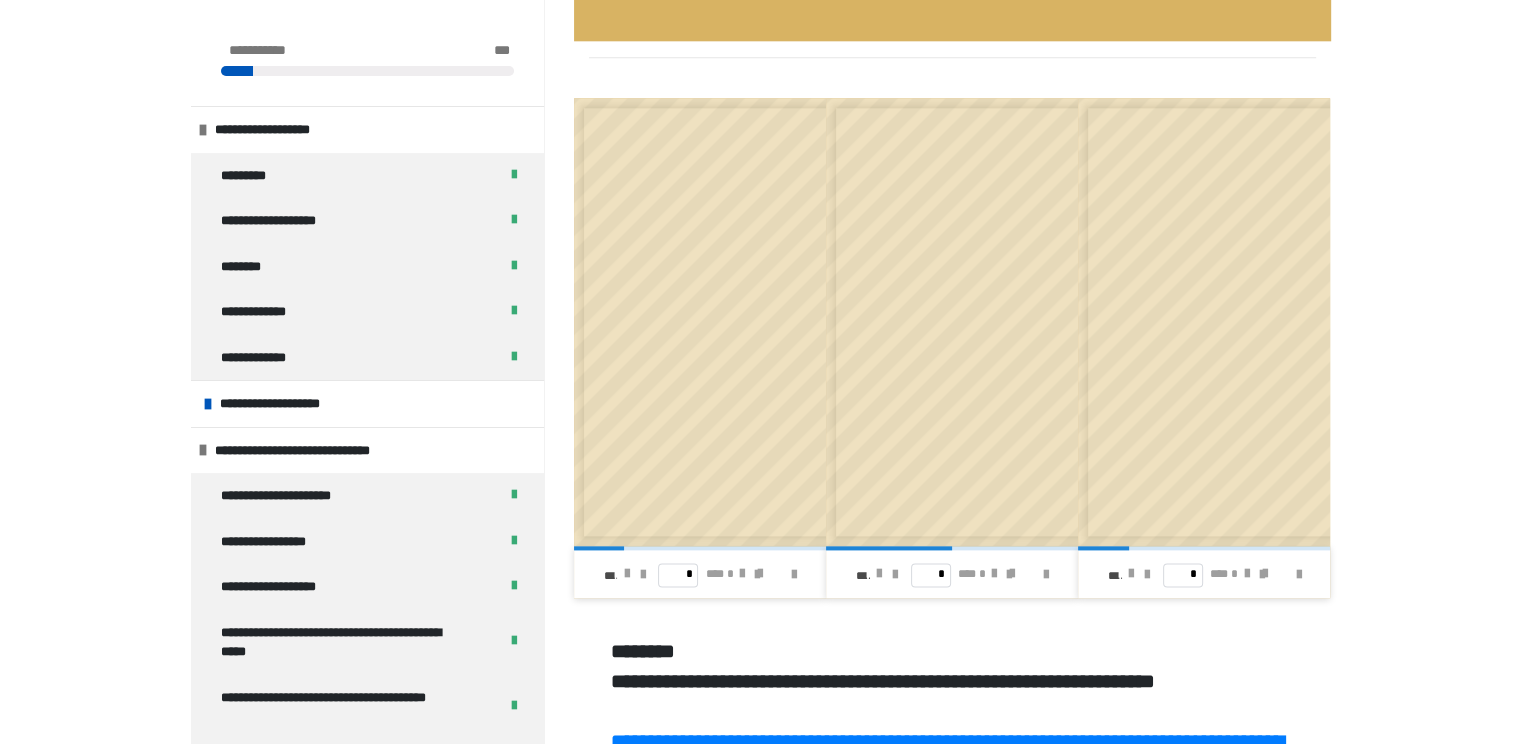 scroll, scrollTop: 2282, scrollLeft: 0, axis: vertical 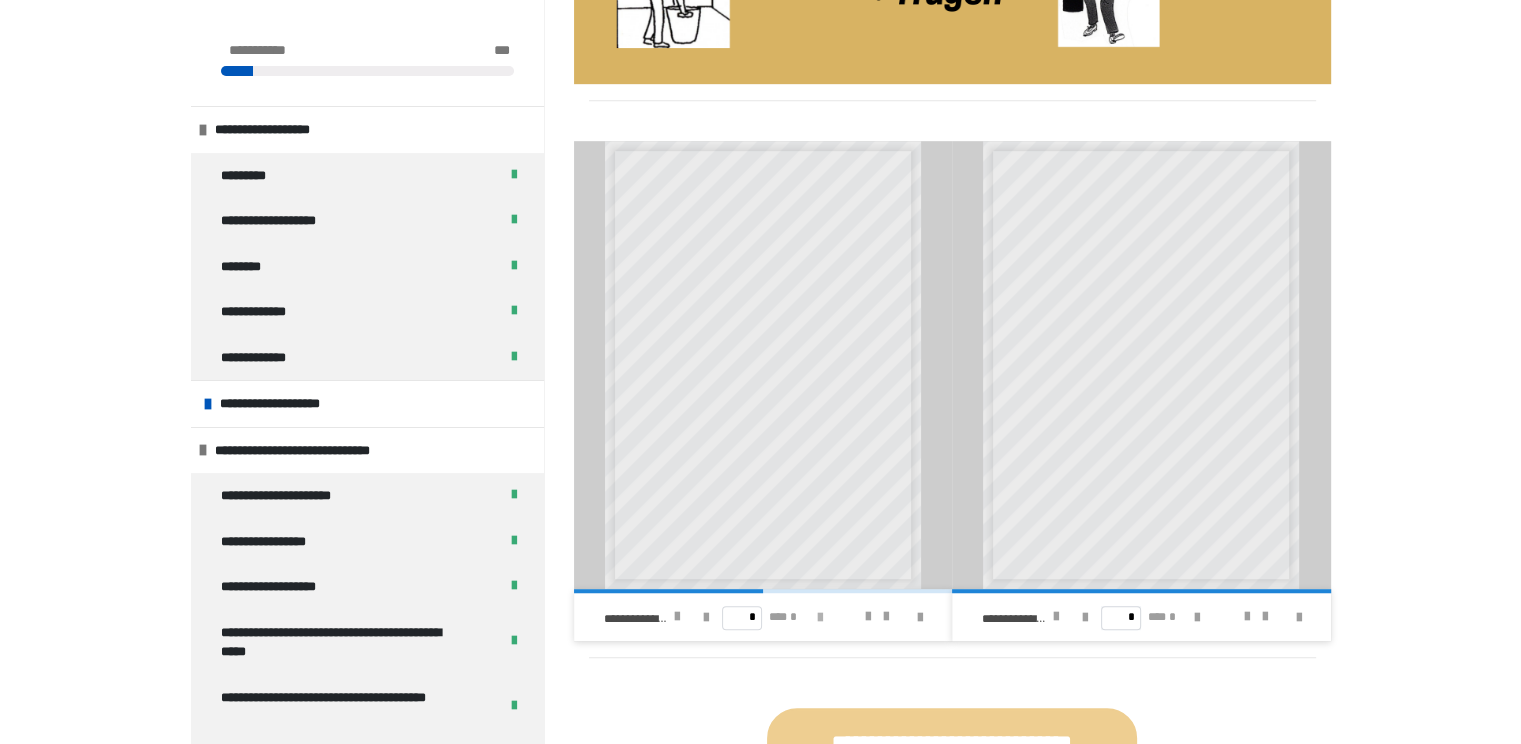 click at bounding box center (820, 618) 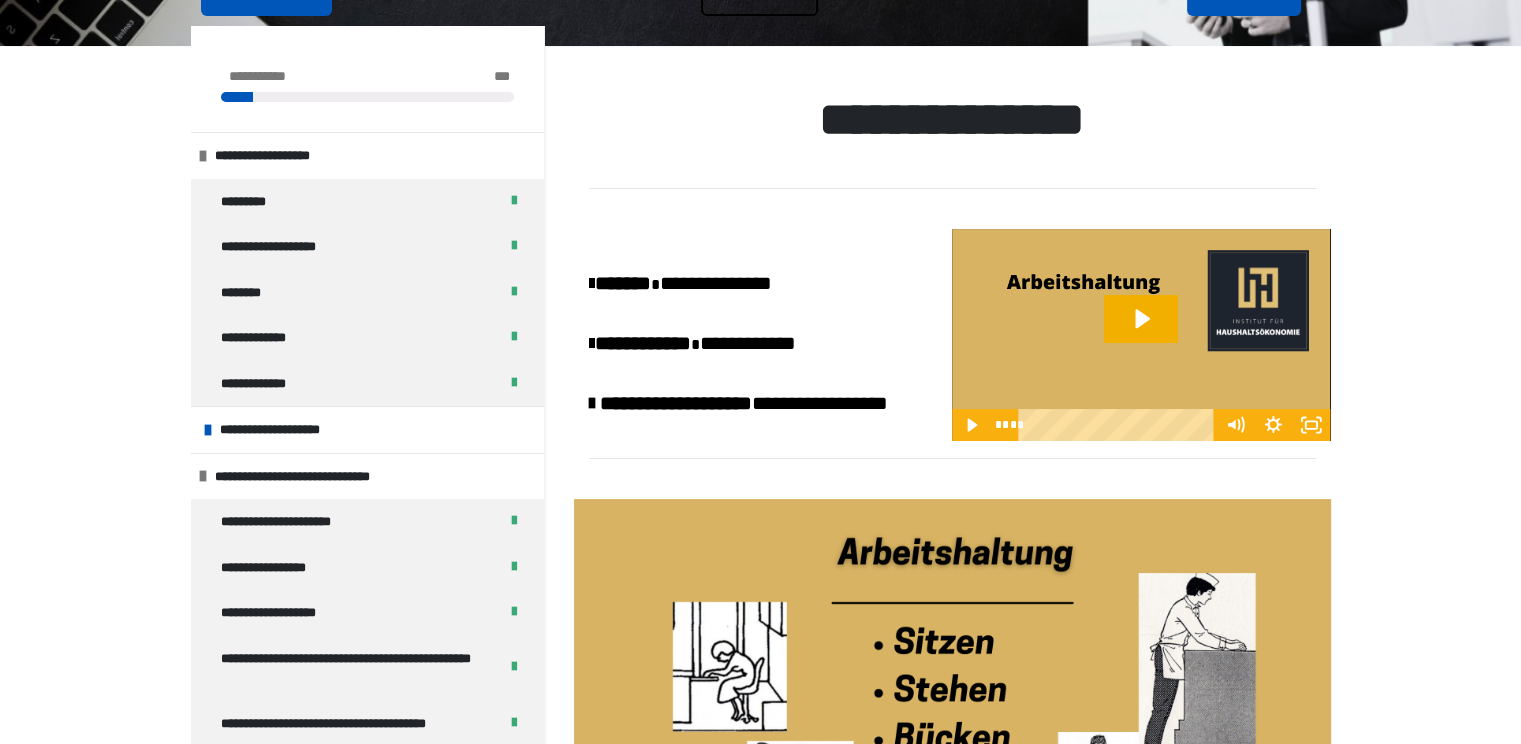 scroll, scrollTop: 28, scrollLeft: 0, axis: vertical 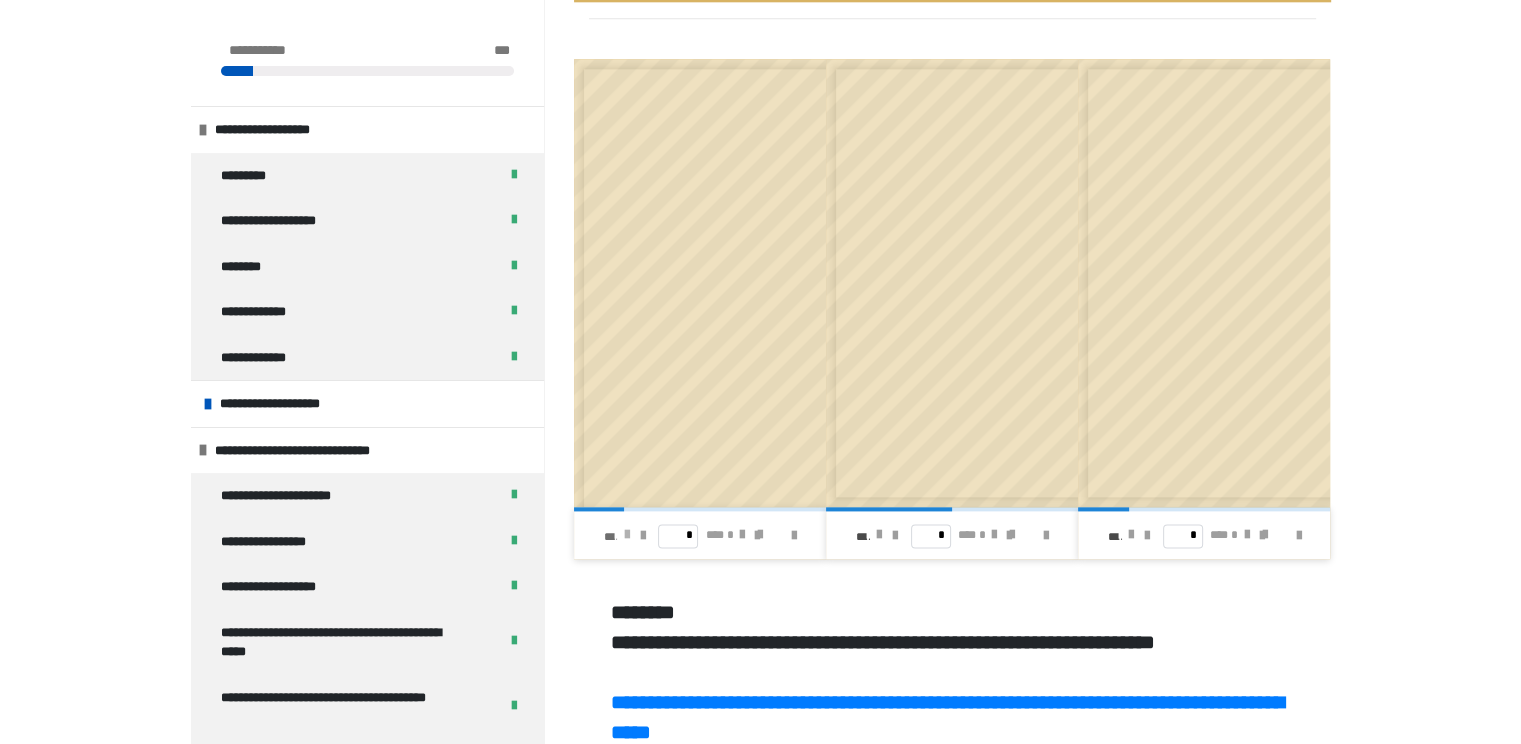 click at bounding box center [626, 535] 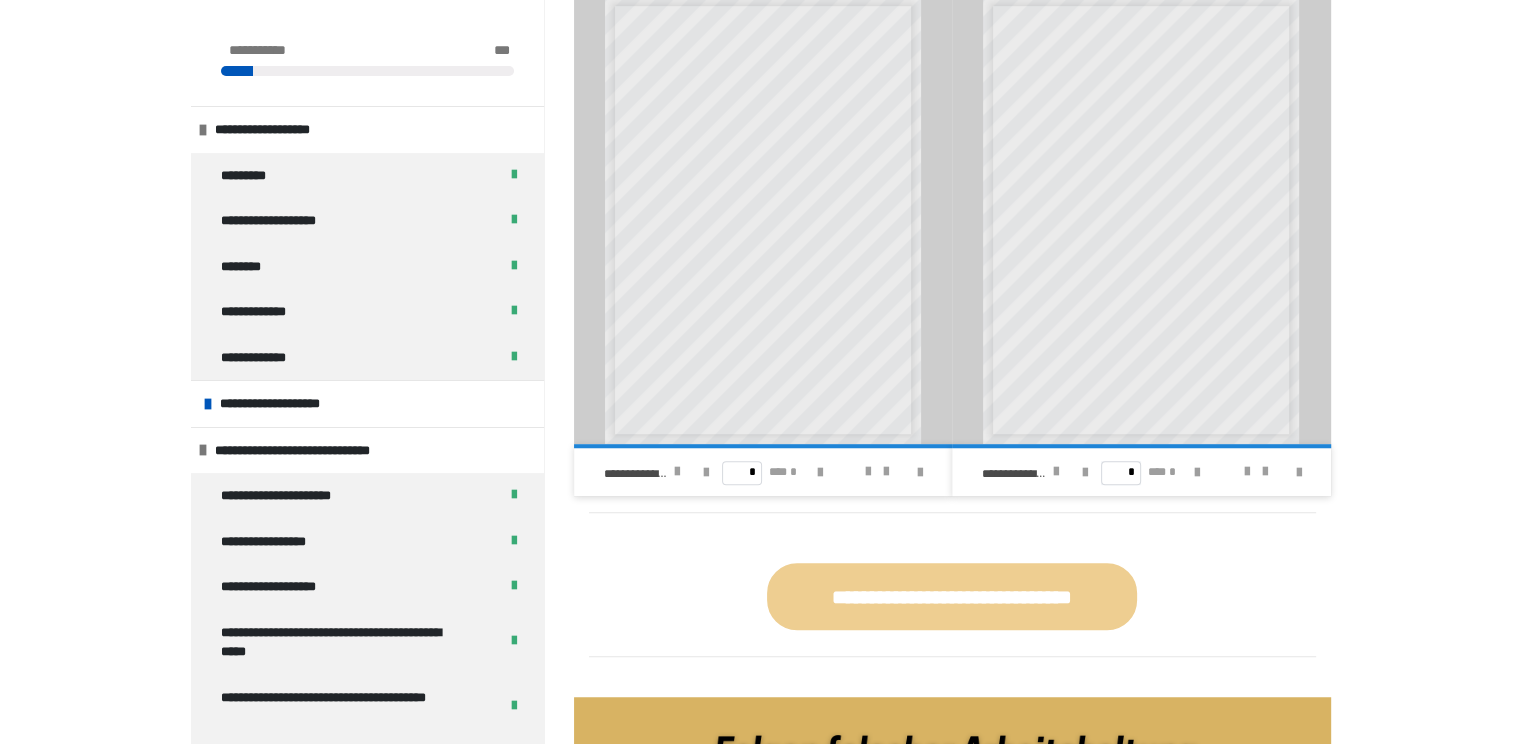 scroll, scrollTop: 1113, scrollLeft: 0, axis: vertical 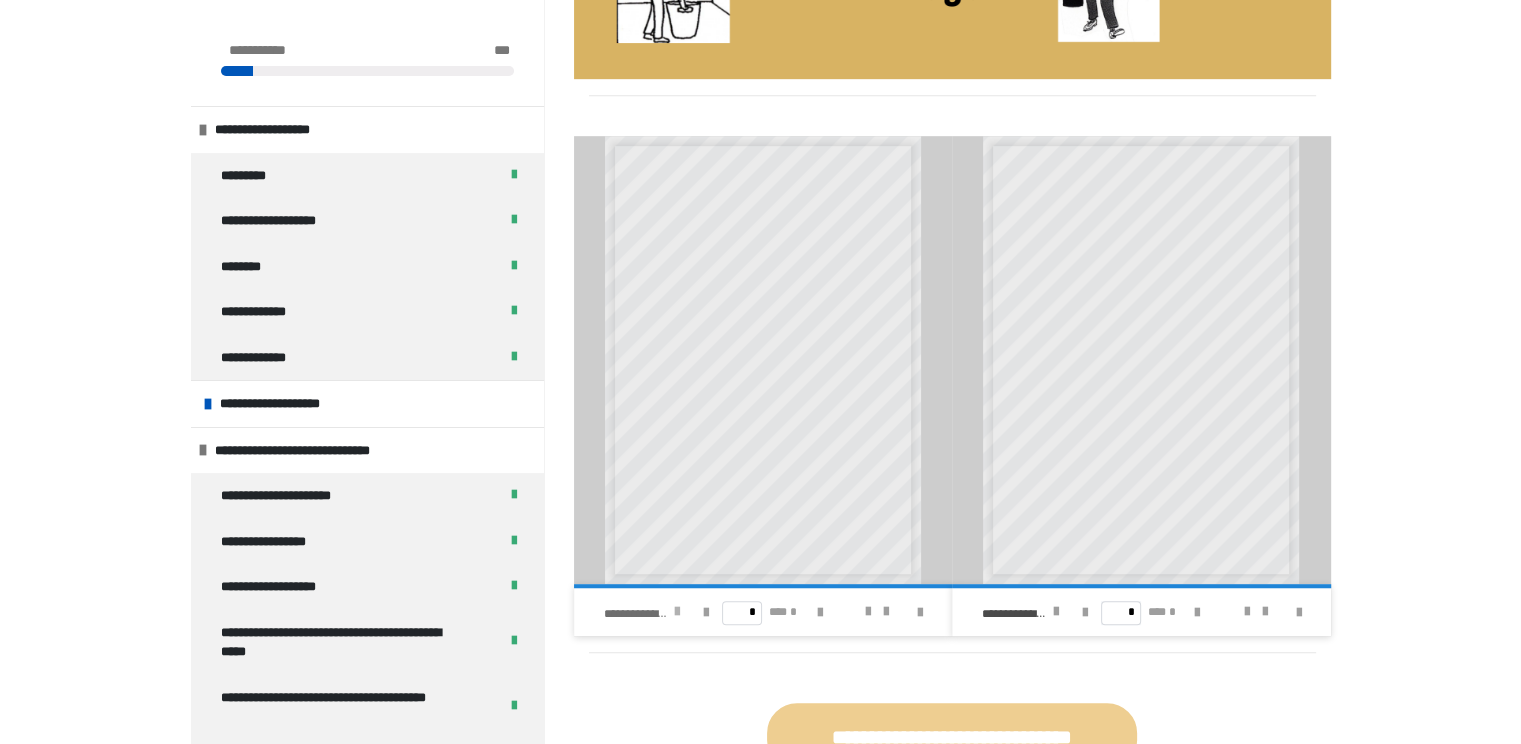 click at bounding box center (677, 612) 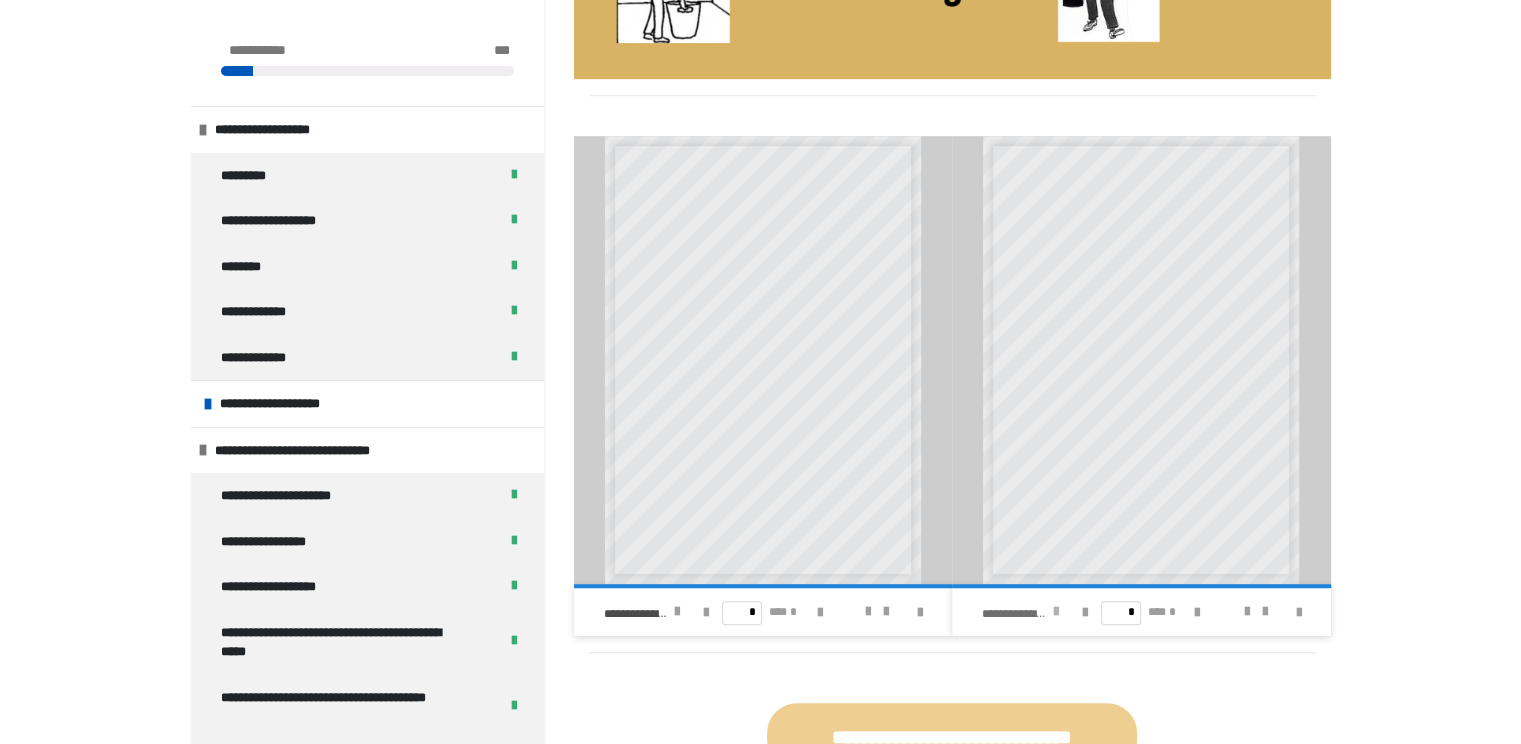 click at bounding box center [1055, 612] 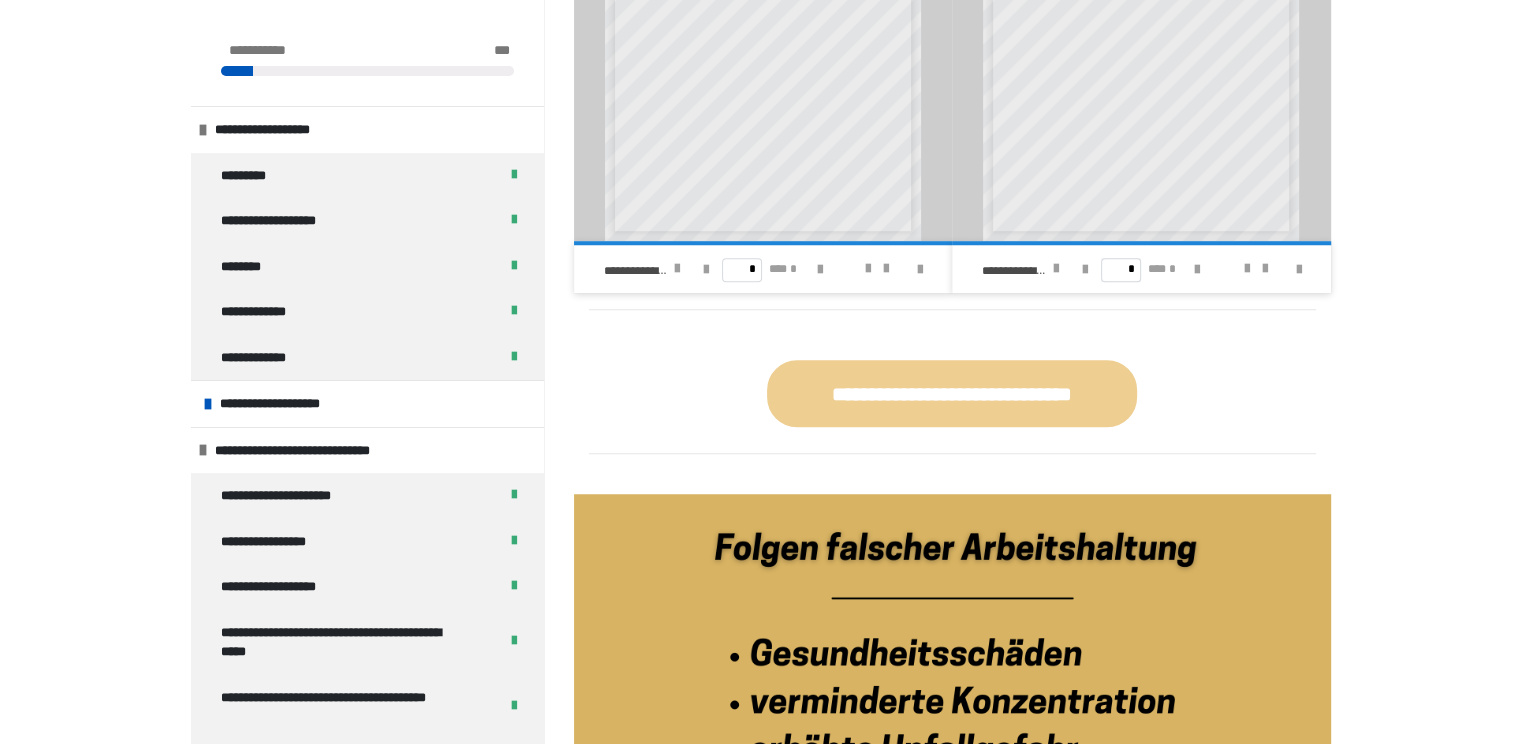 scroll, scrollTop: 1464, scrollLeft: 0, axis: vertical 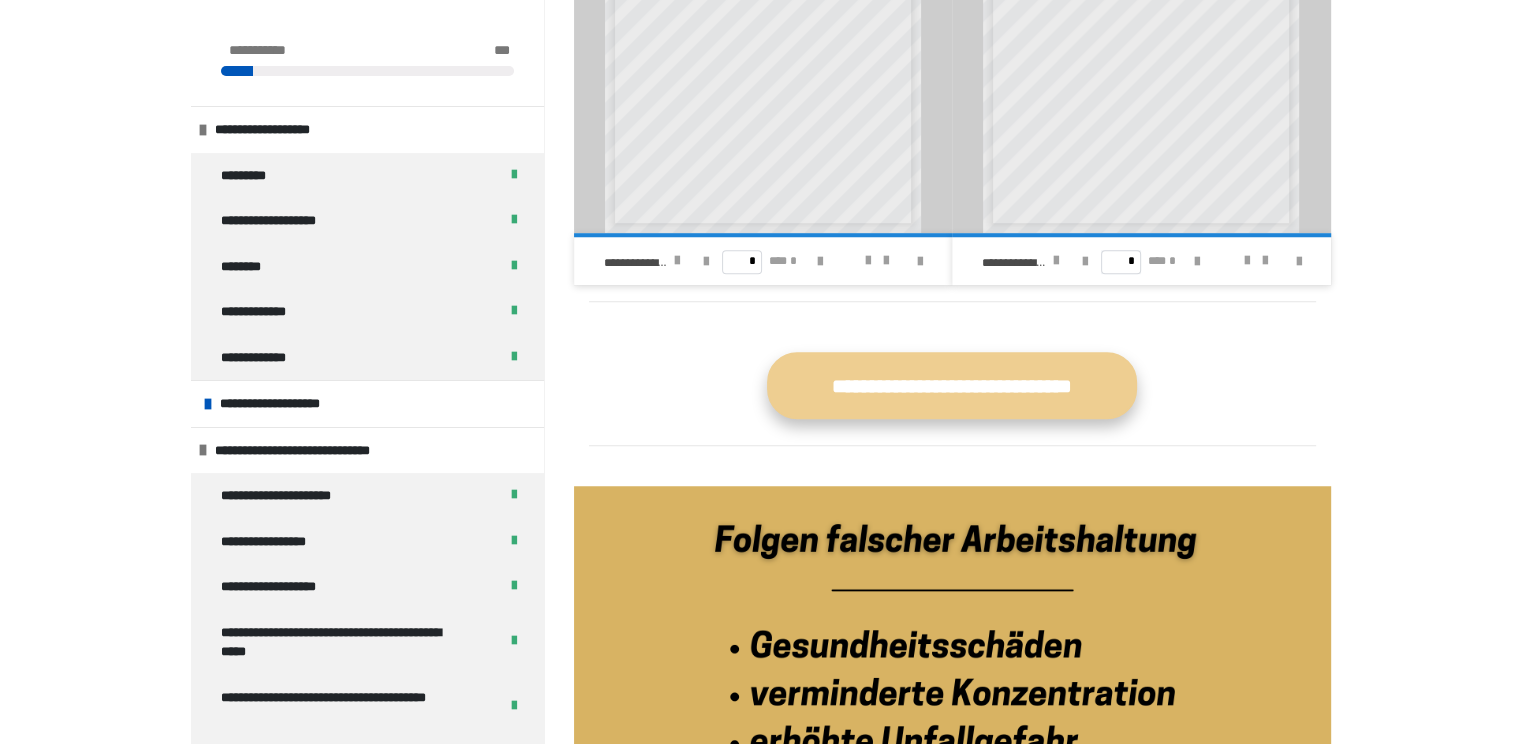 click on "**********" at bounding box center [952, 385] 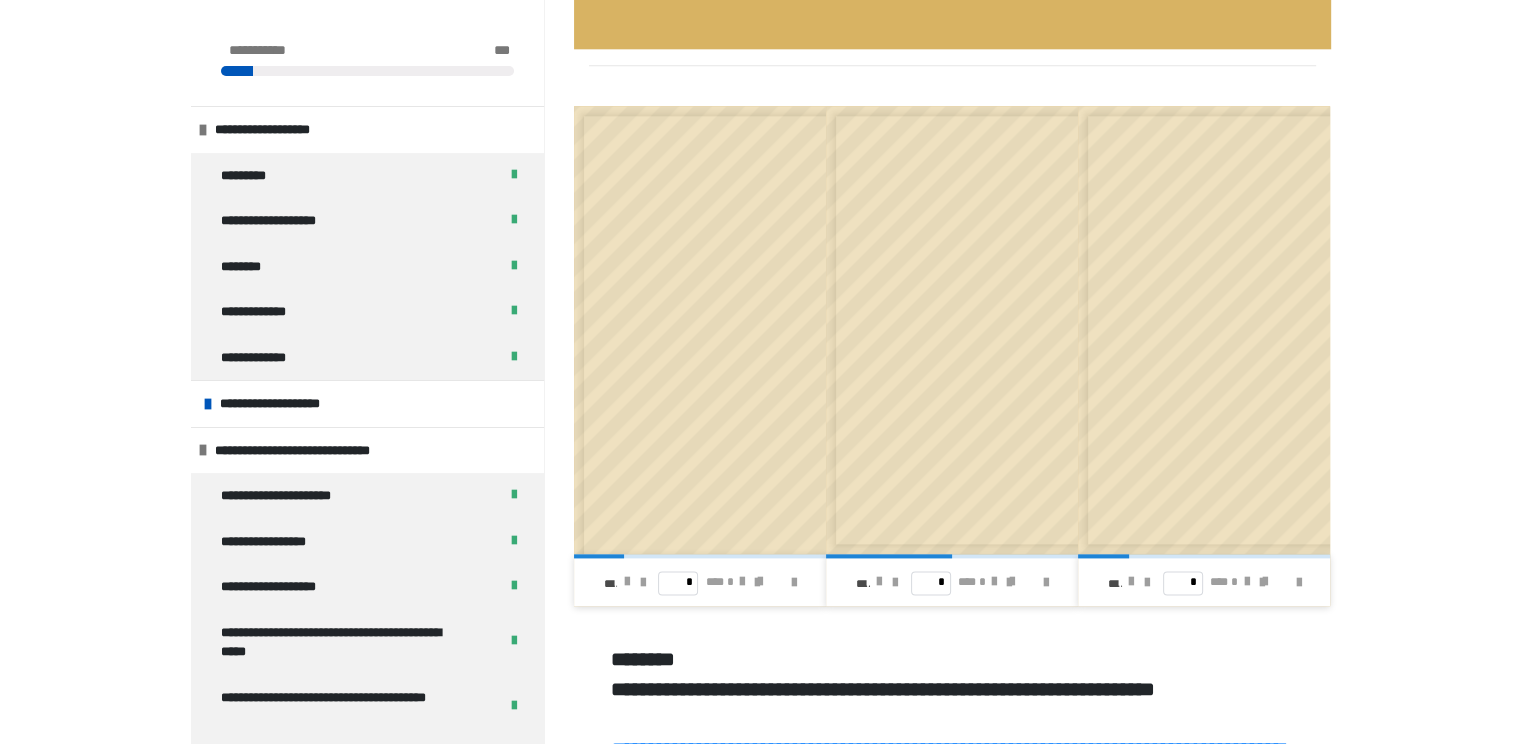 scroll, scrollTop: 2416, scrollLeft: 0, axis: vertical 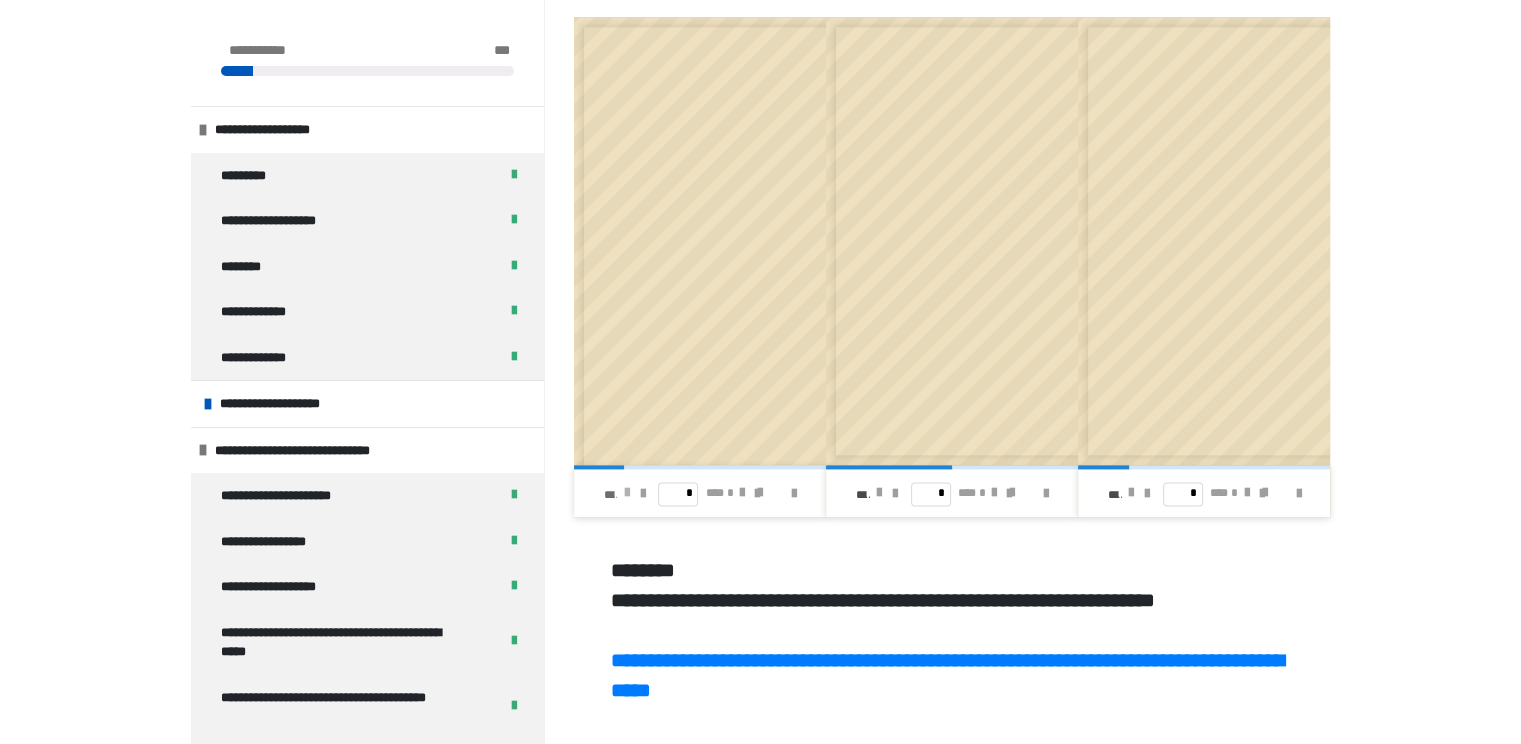 click at bounding box center (626, 493) 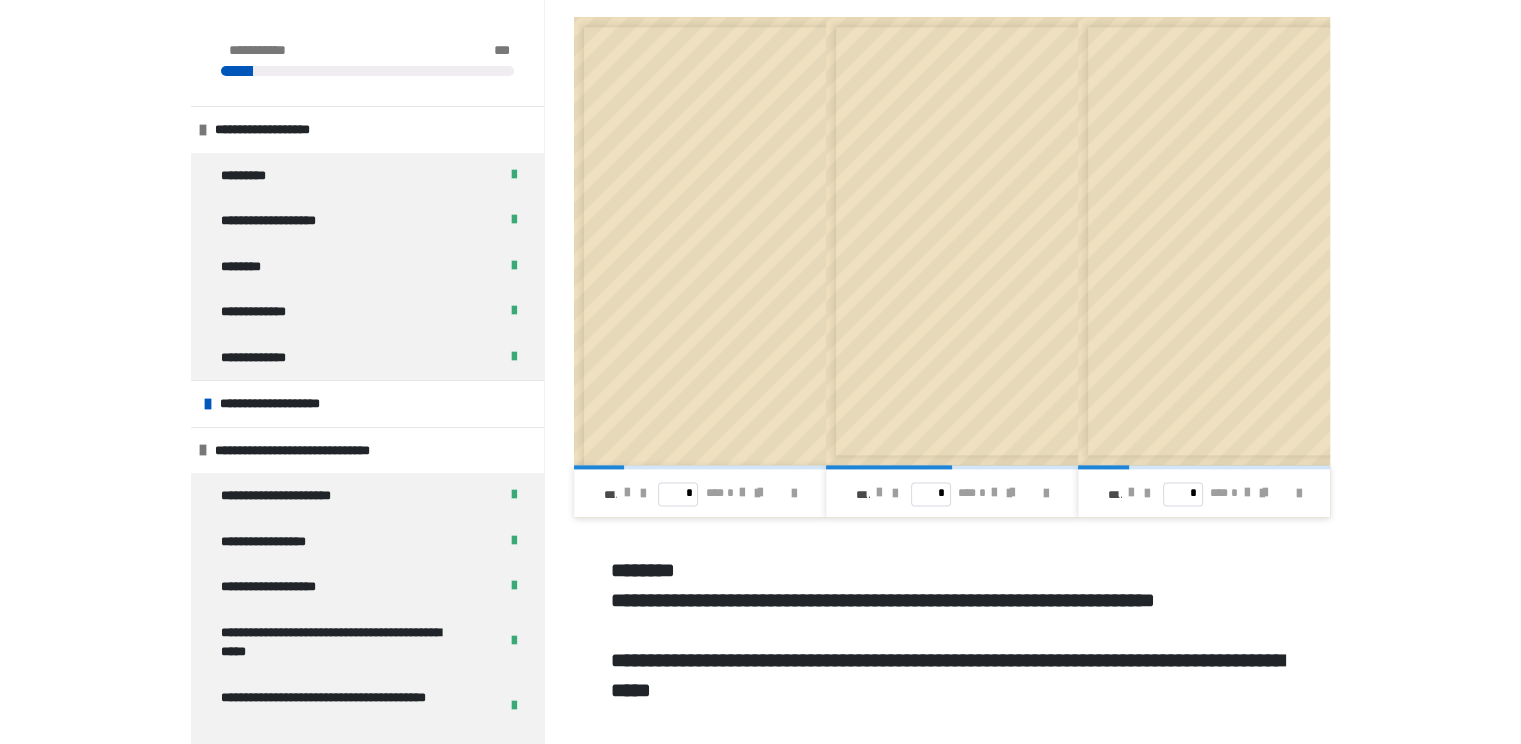 click on "**********" at bounding box center [947, 675] 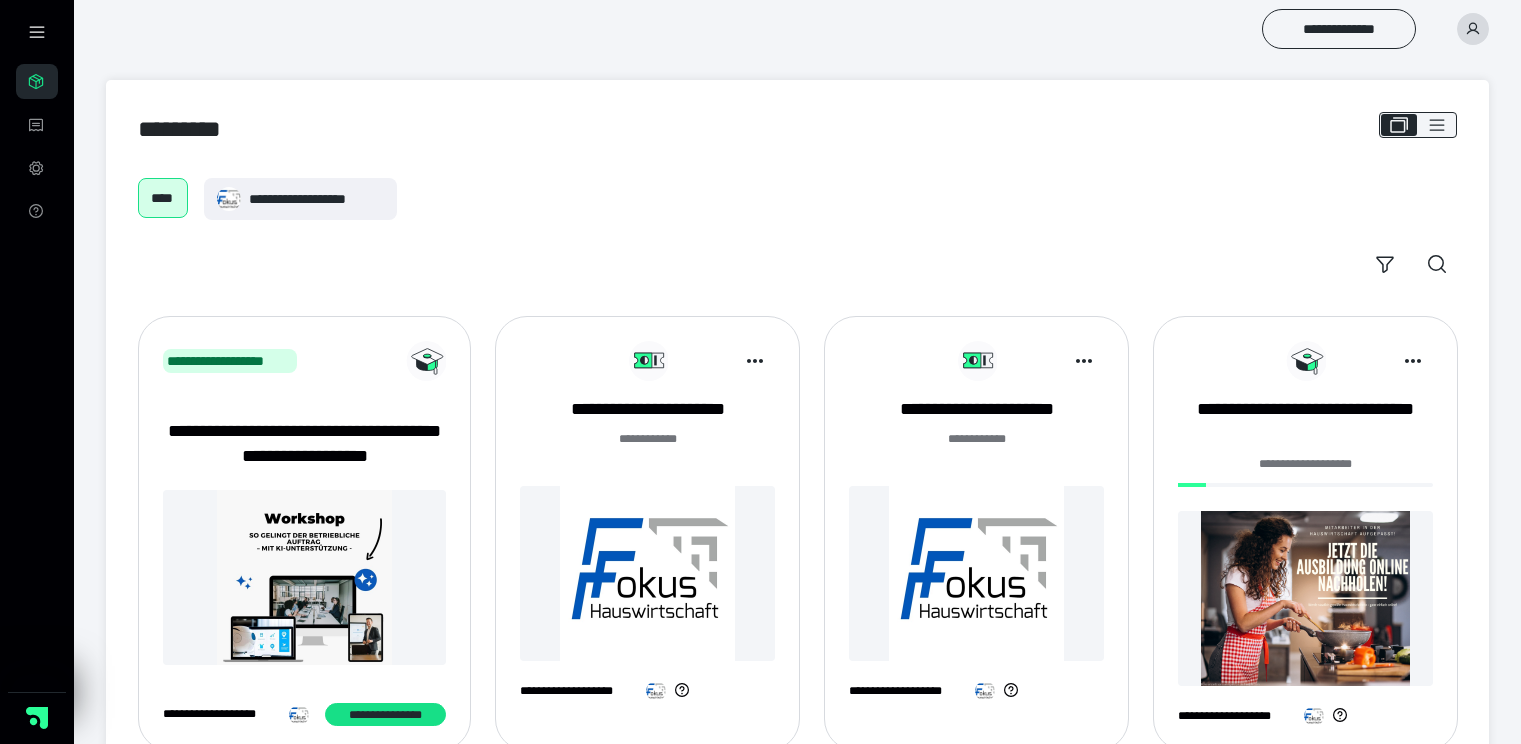 scroll, scrollTop: 0, scrollLeft: 0, axis: both 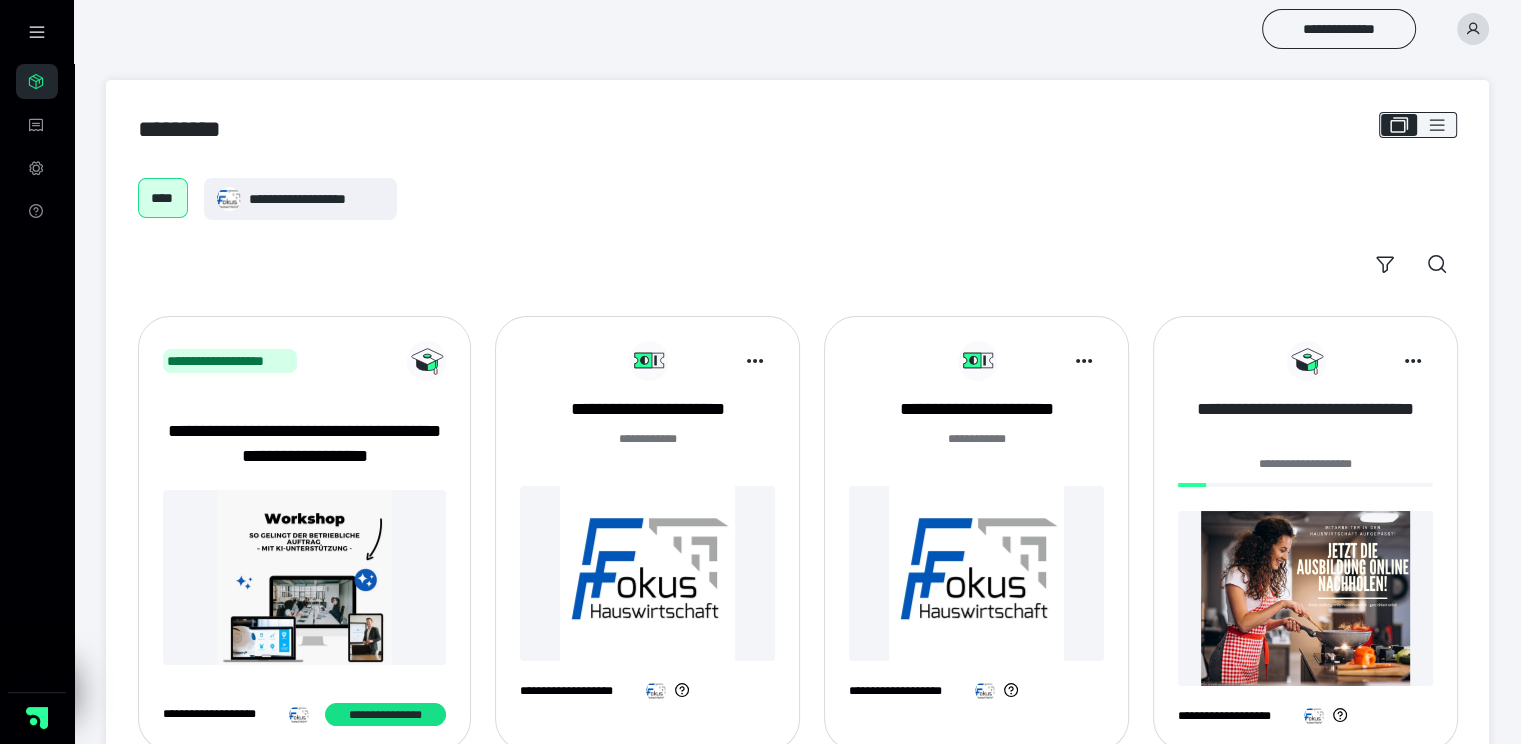 click on "**********" at bounding box center [1305, 422] 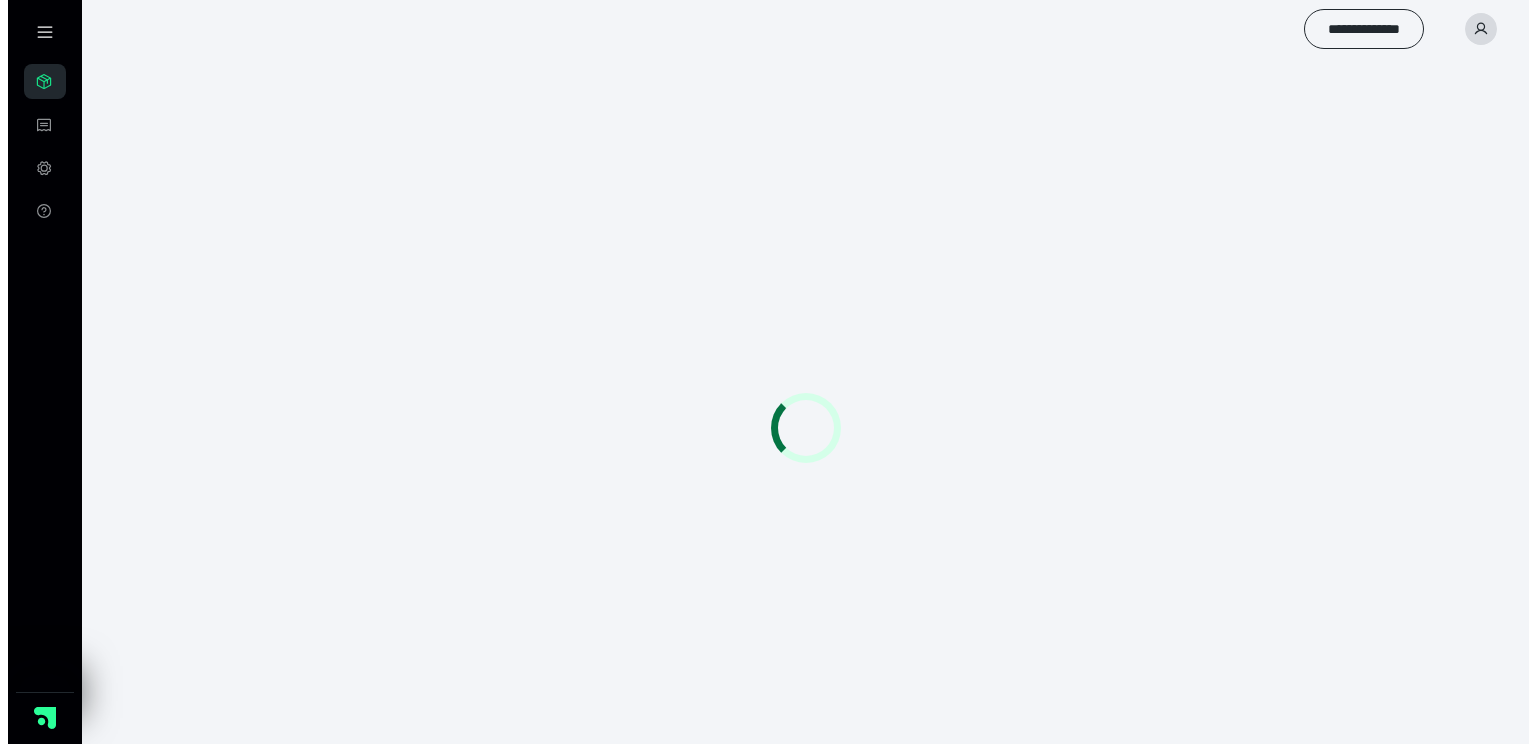 scroll, scrollTop: 0, scrollLeft: 0, axis: both 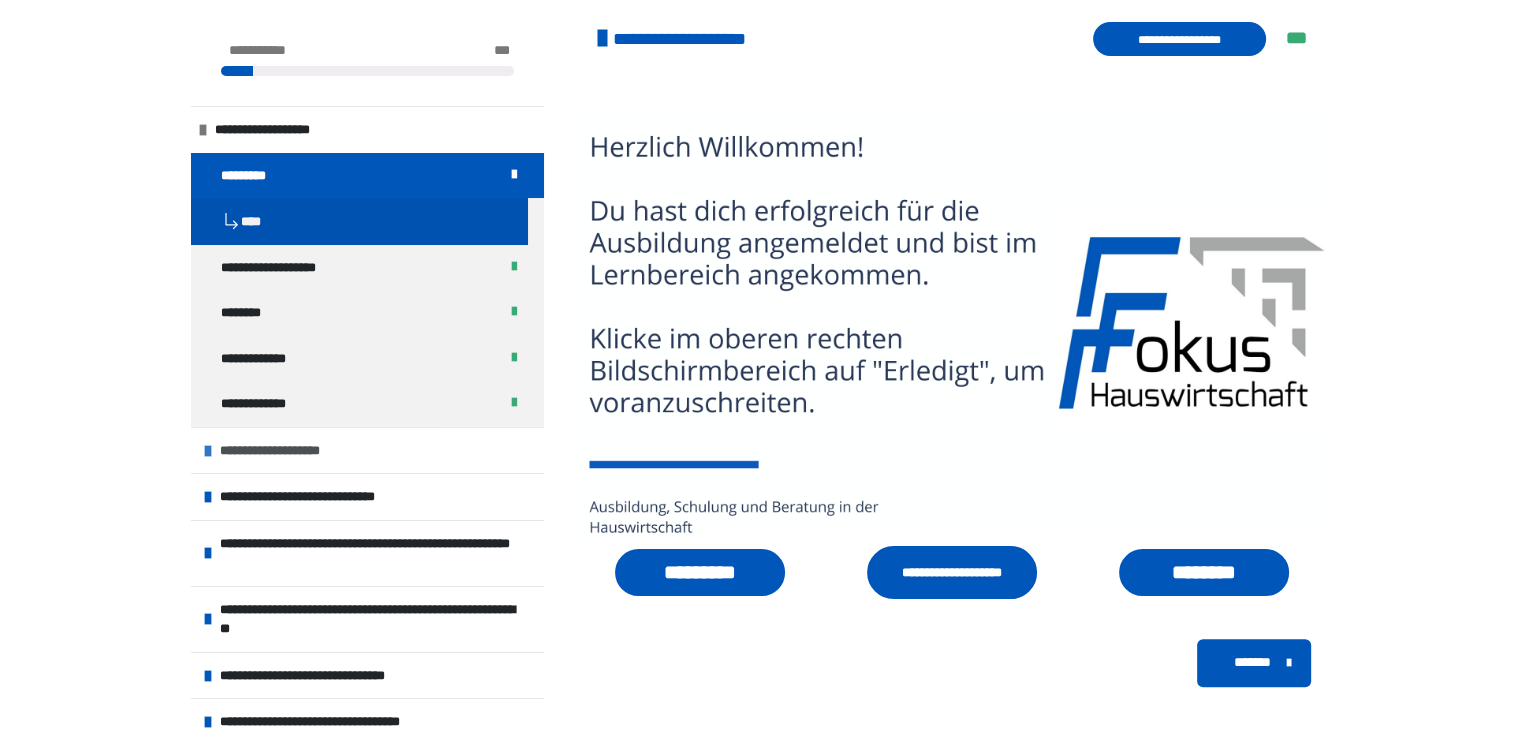 click on "**********" at bounding box center (367, 450) 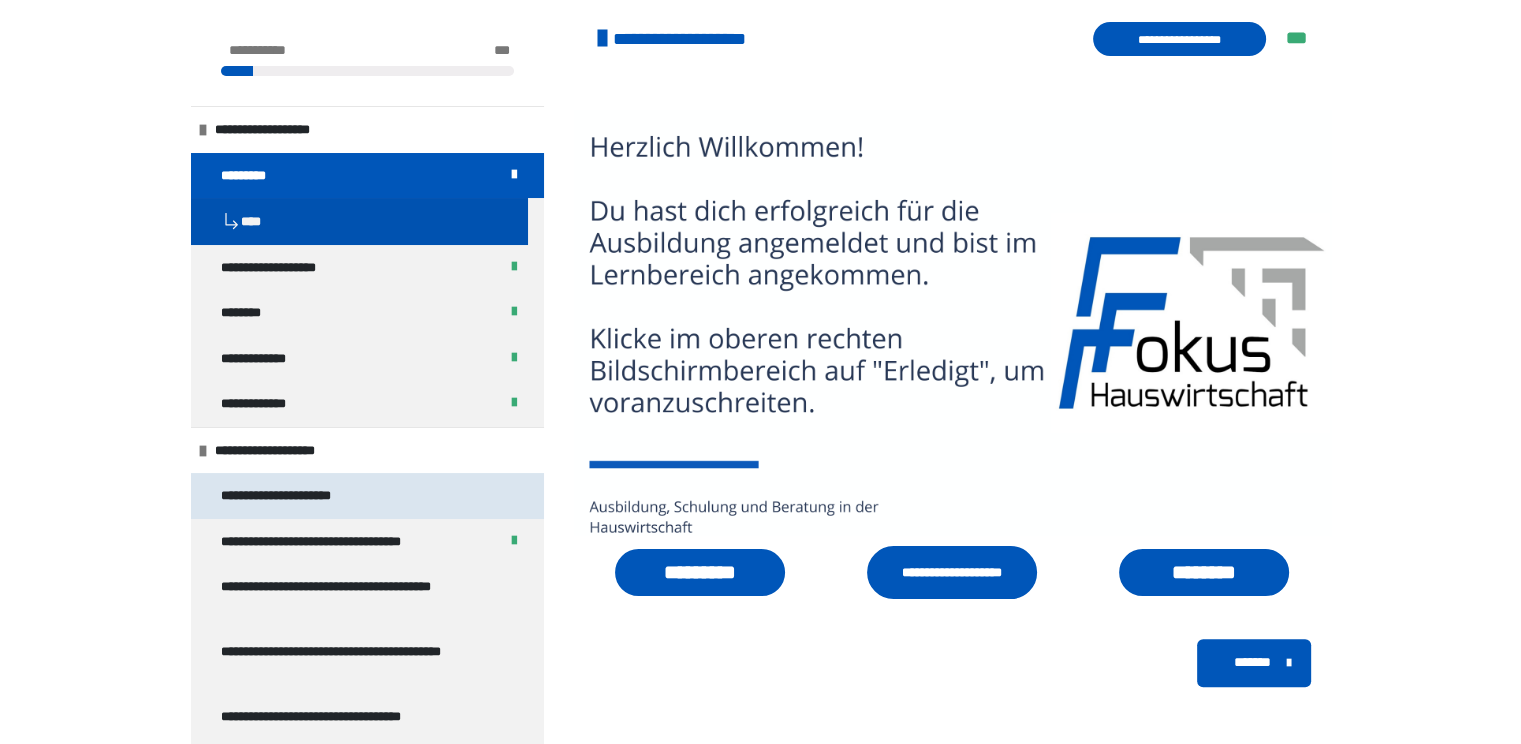click on "**********" at bounding box center [306, 496] 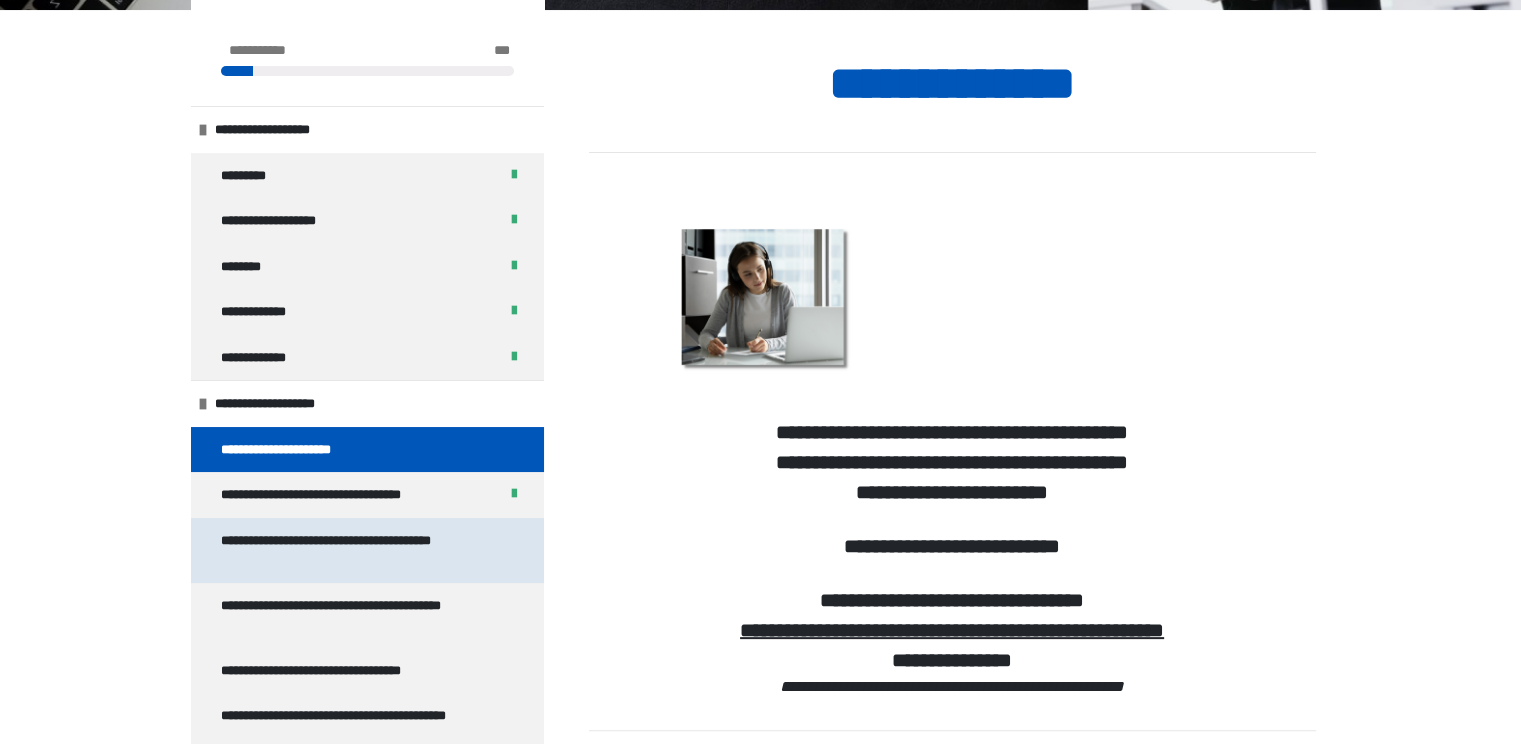 click on "**********" at bounding box center [352, 550] 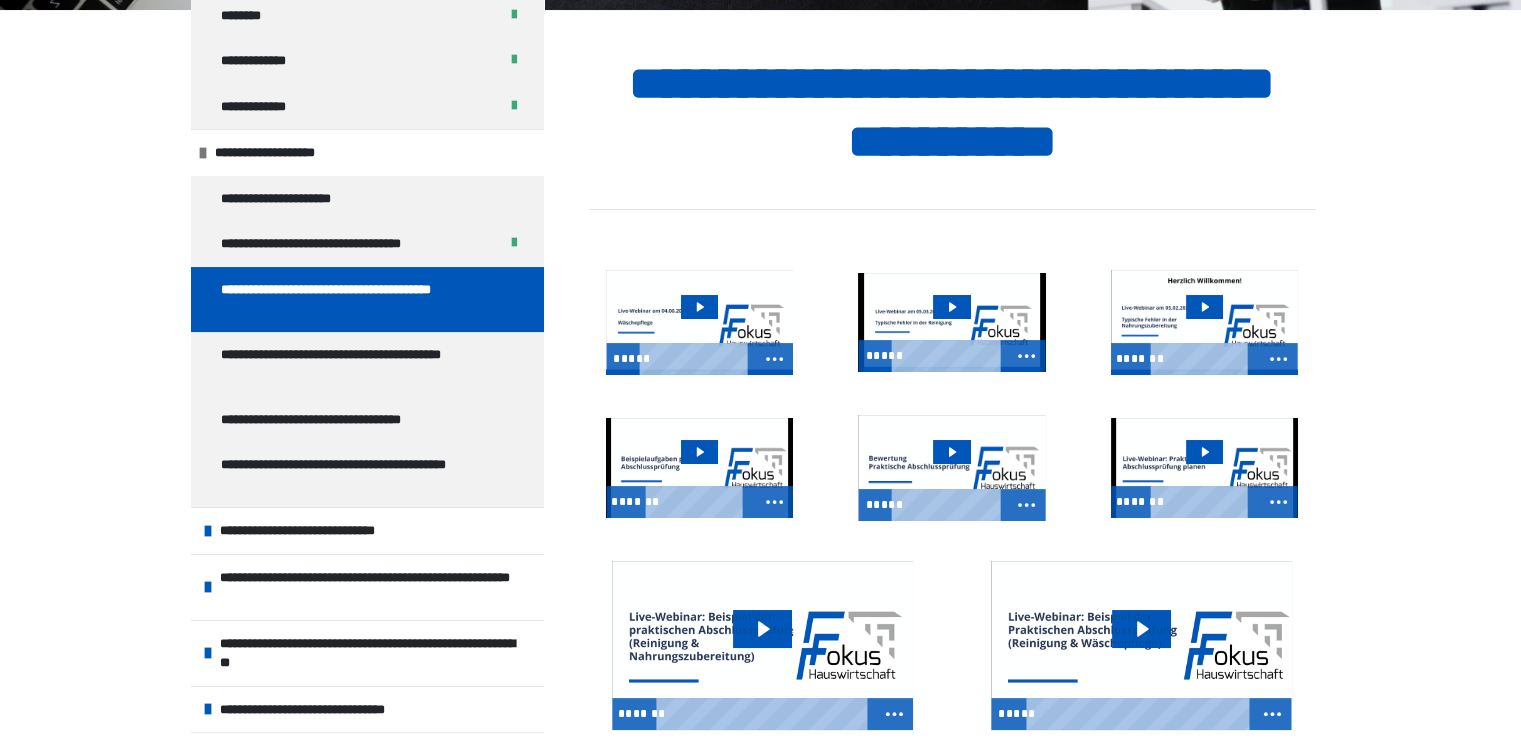 scroll, scrollTop: 284, scrollLeft: 0, axis: vertical 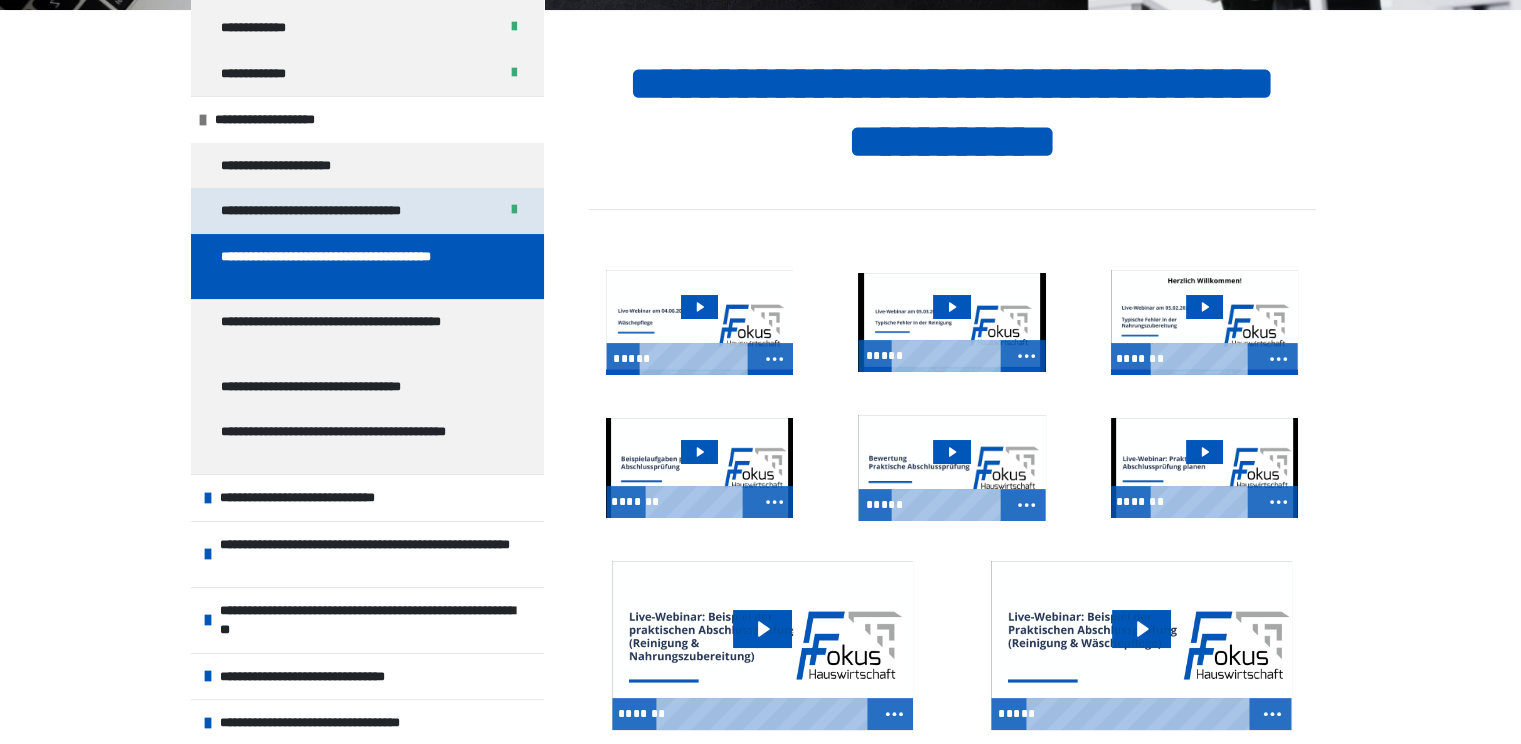 click on "**********" at bounding box center [339, 211] 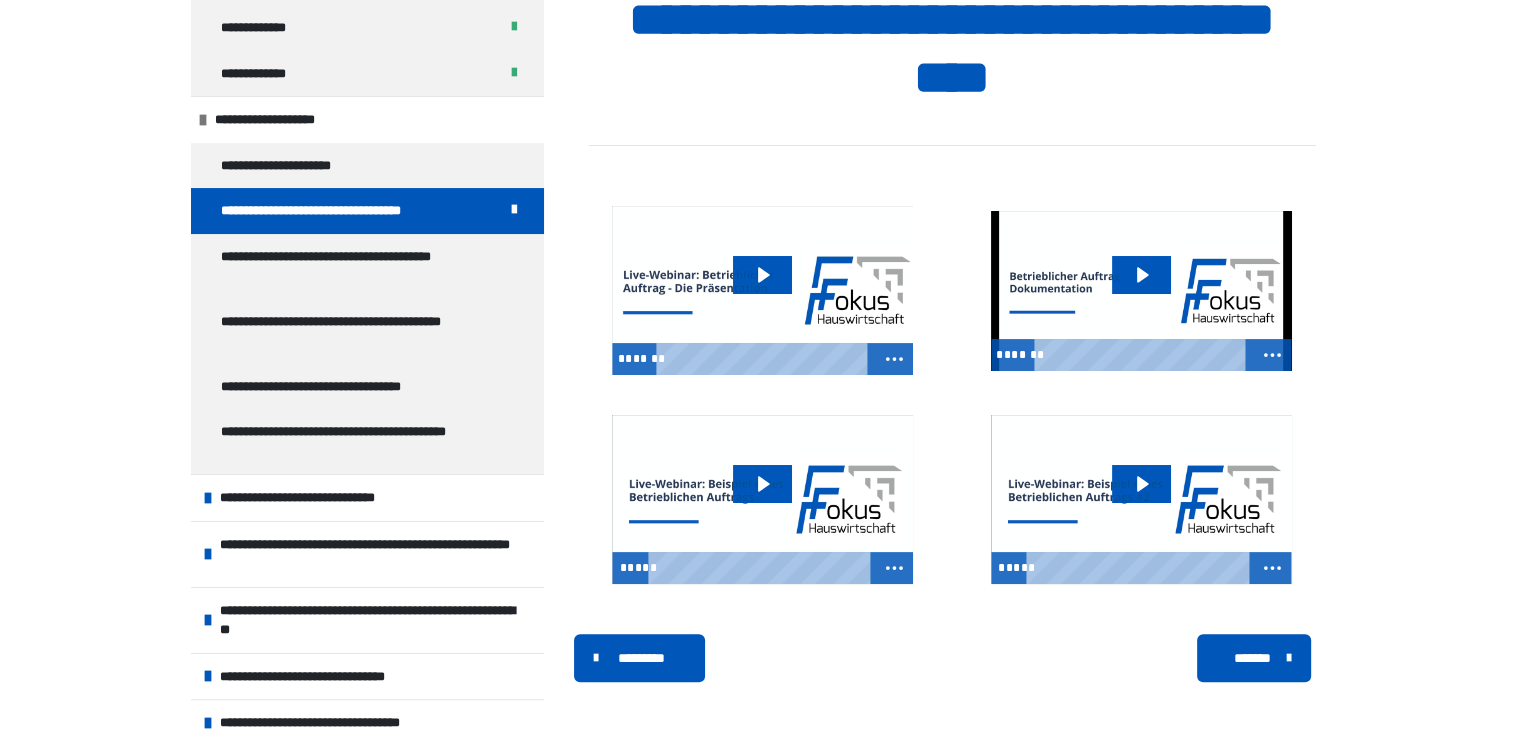 scroll, scrollTop: 374, scrollLeft: 0, axis: vertical 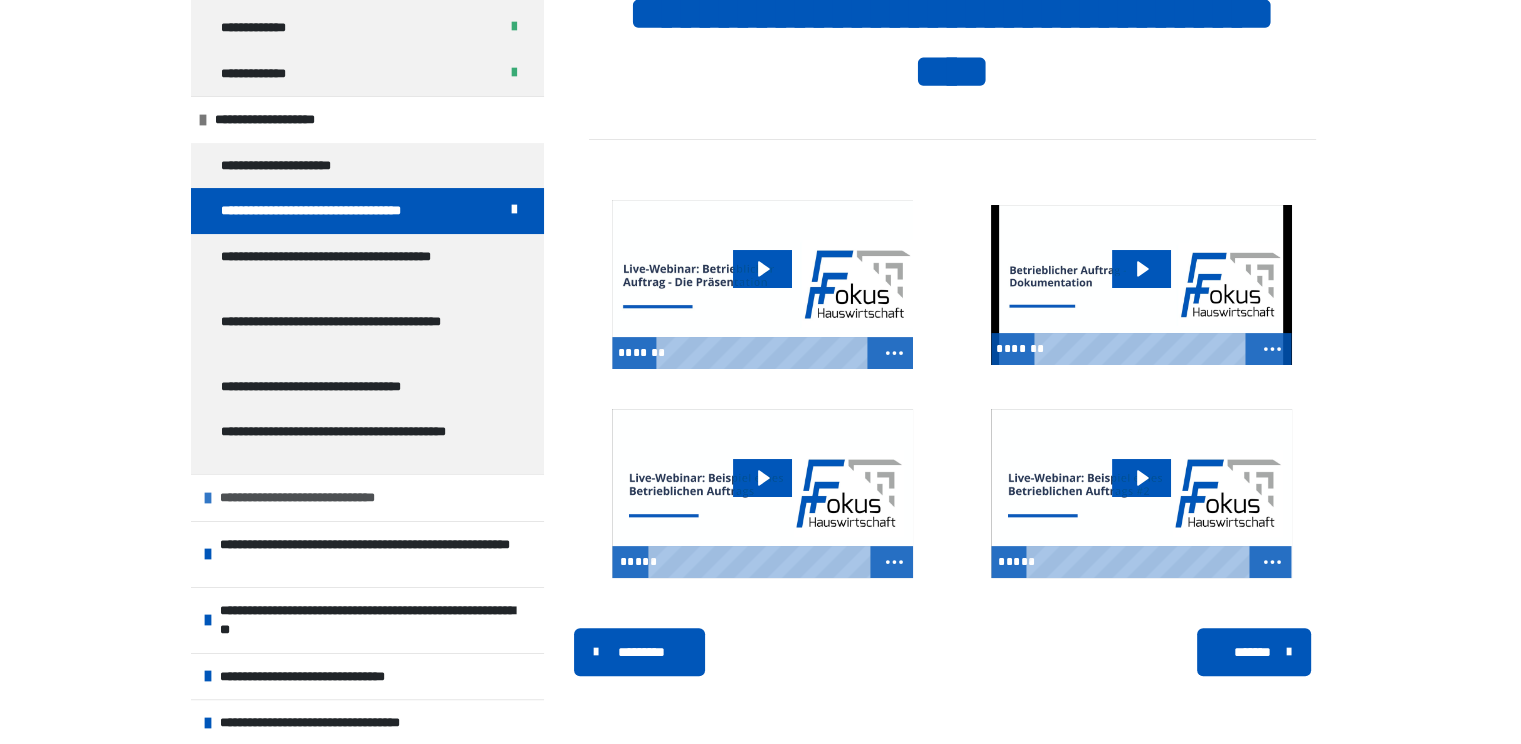 click on "**********" at bounding box center (318, 498) 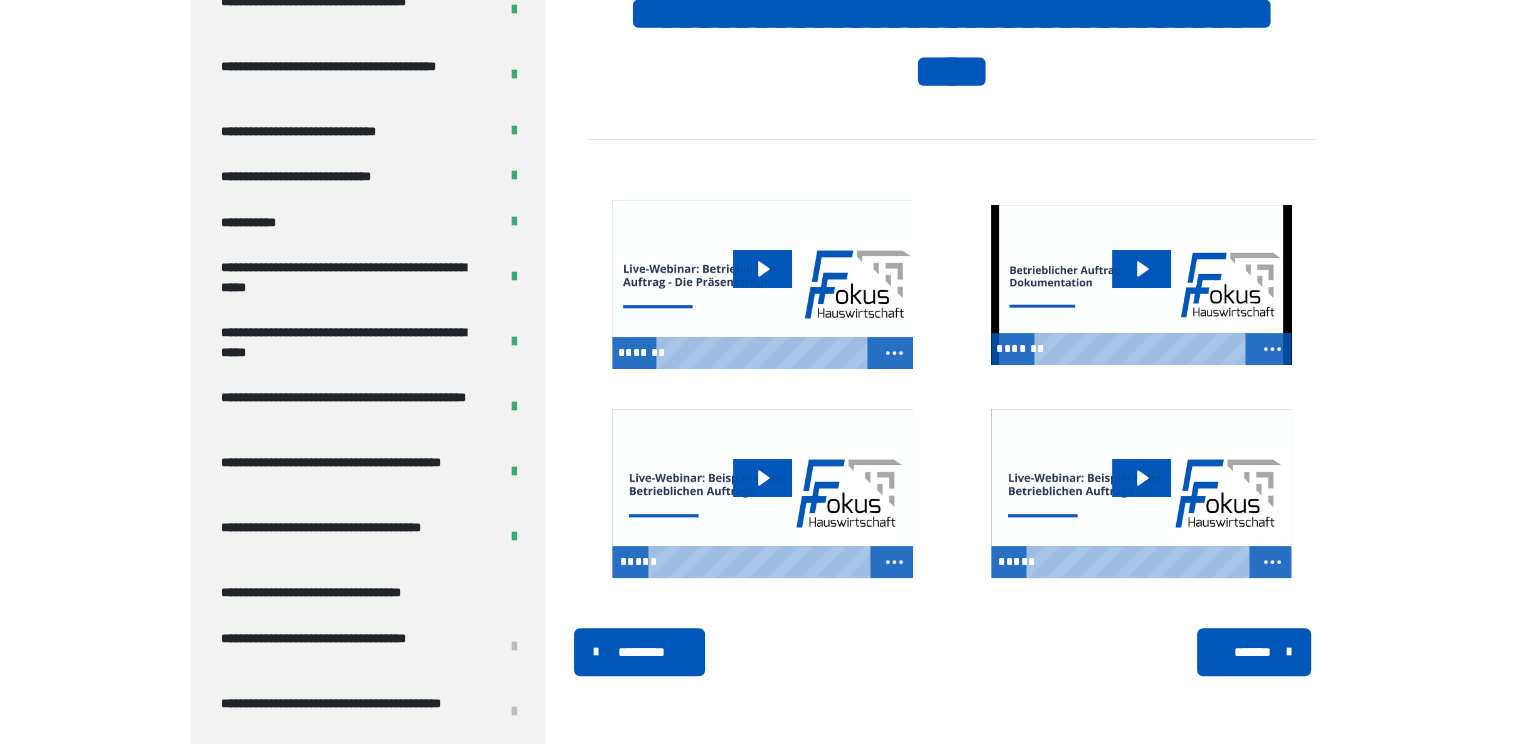 scroll, scrollTop: 1451, scrollLeft: 0, axis: vertical 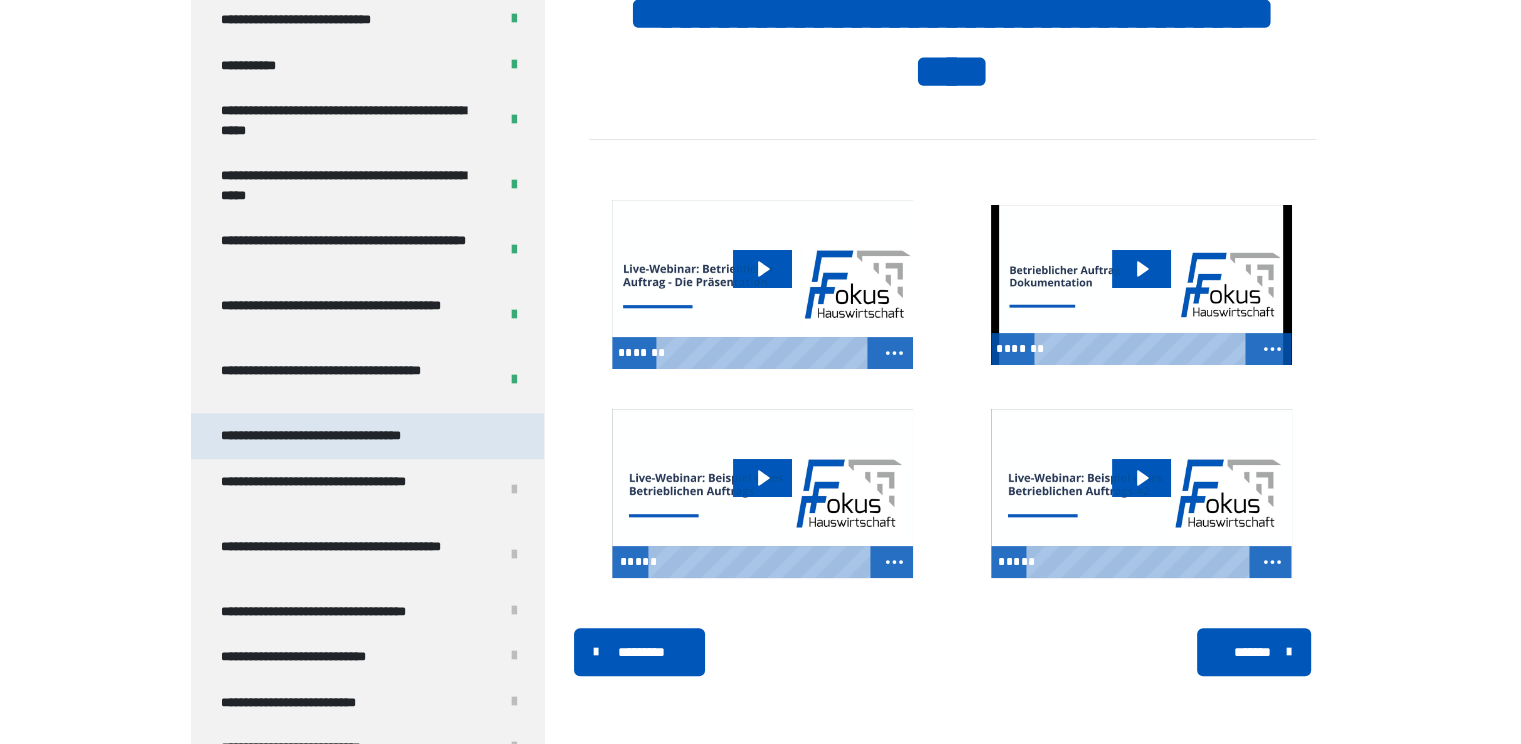 click on "**********" at bounding box center [336, 436] 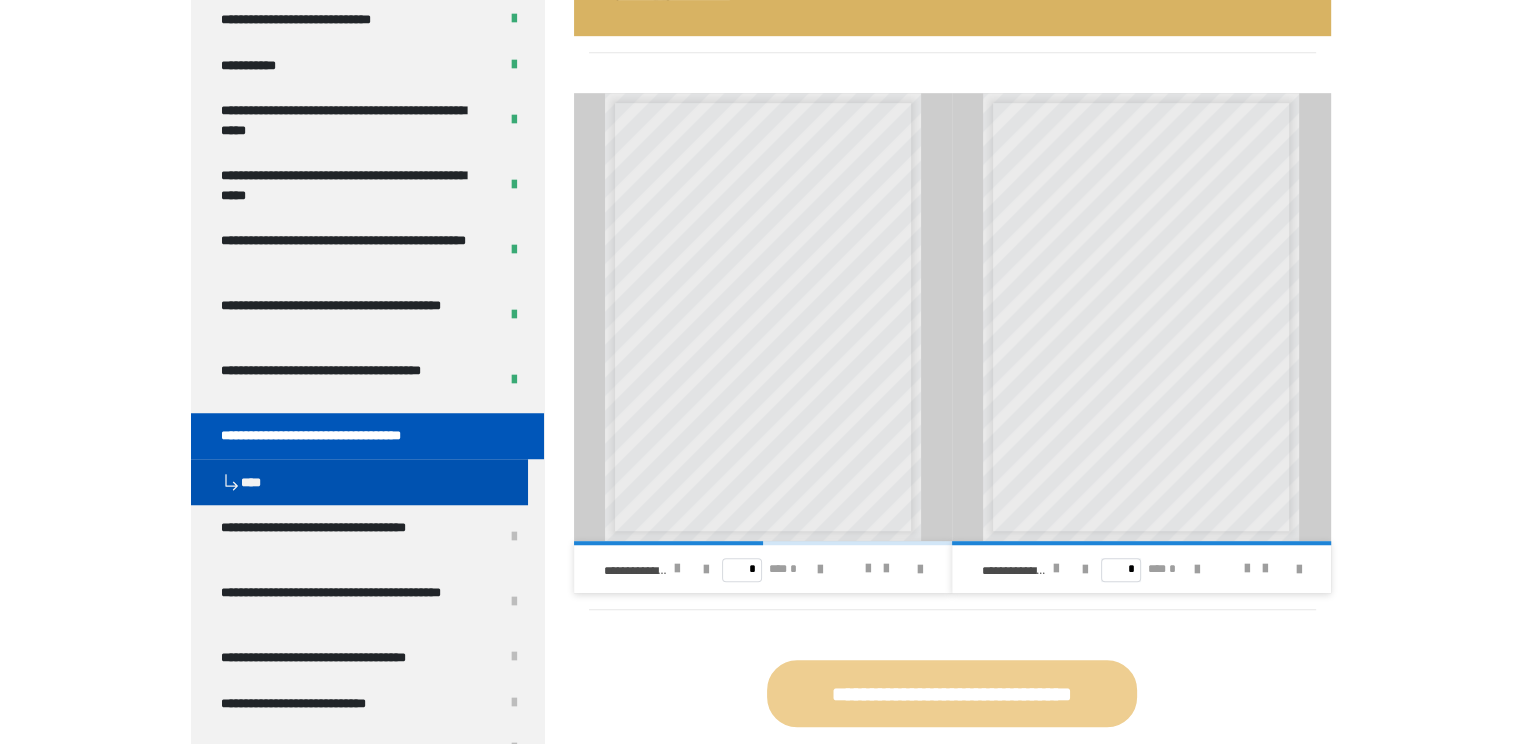 scroll, scrollTop: 1152, scrollLeft: 0, axis: vertical 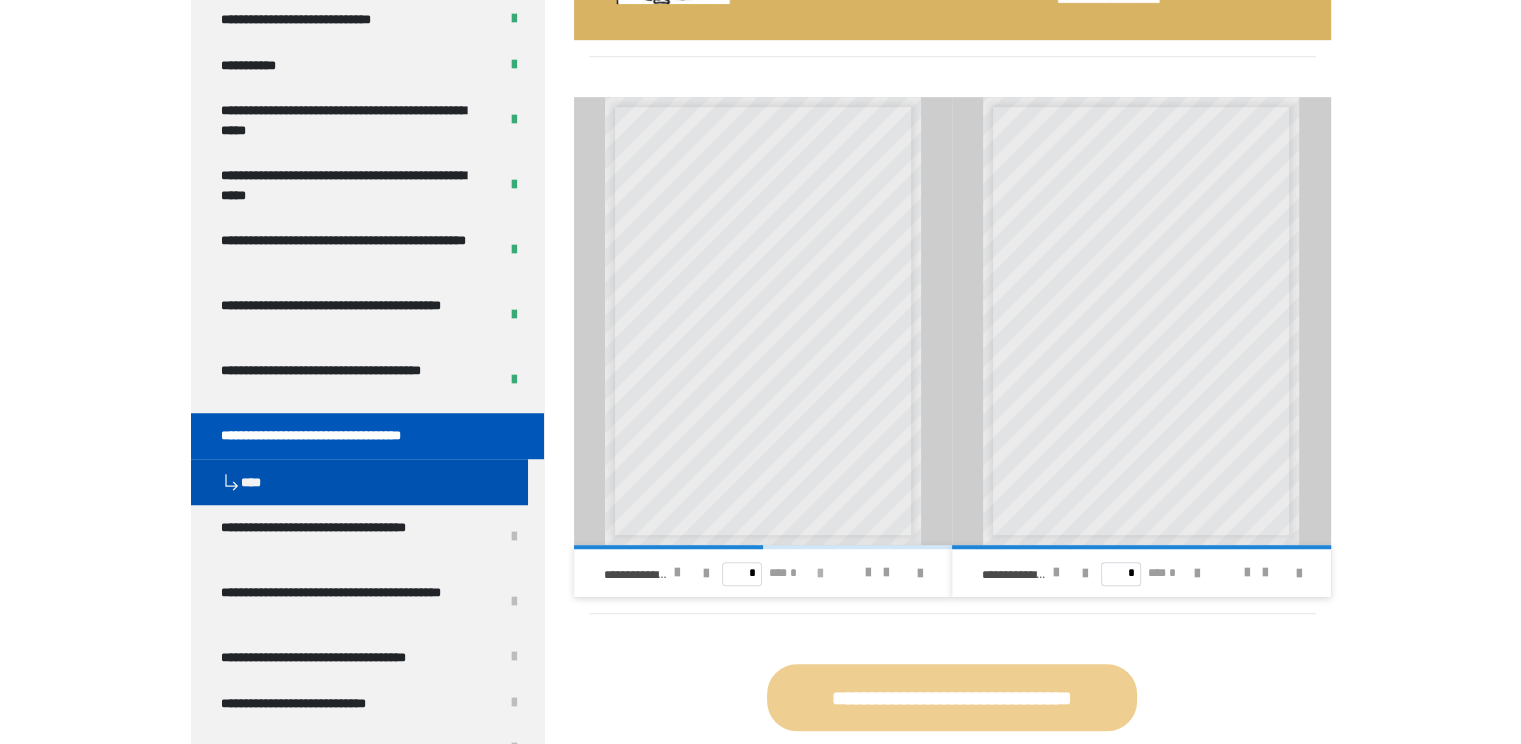 click at bounding box center (820, 574) 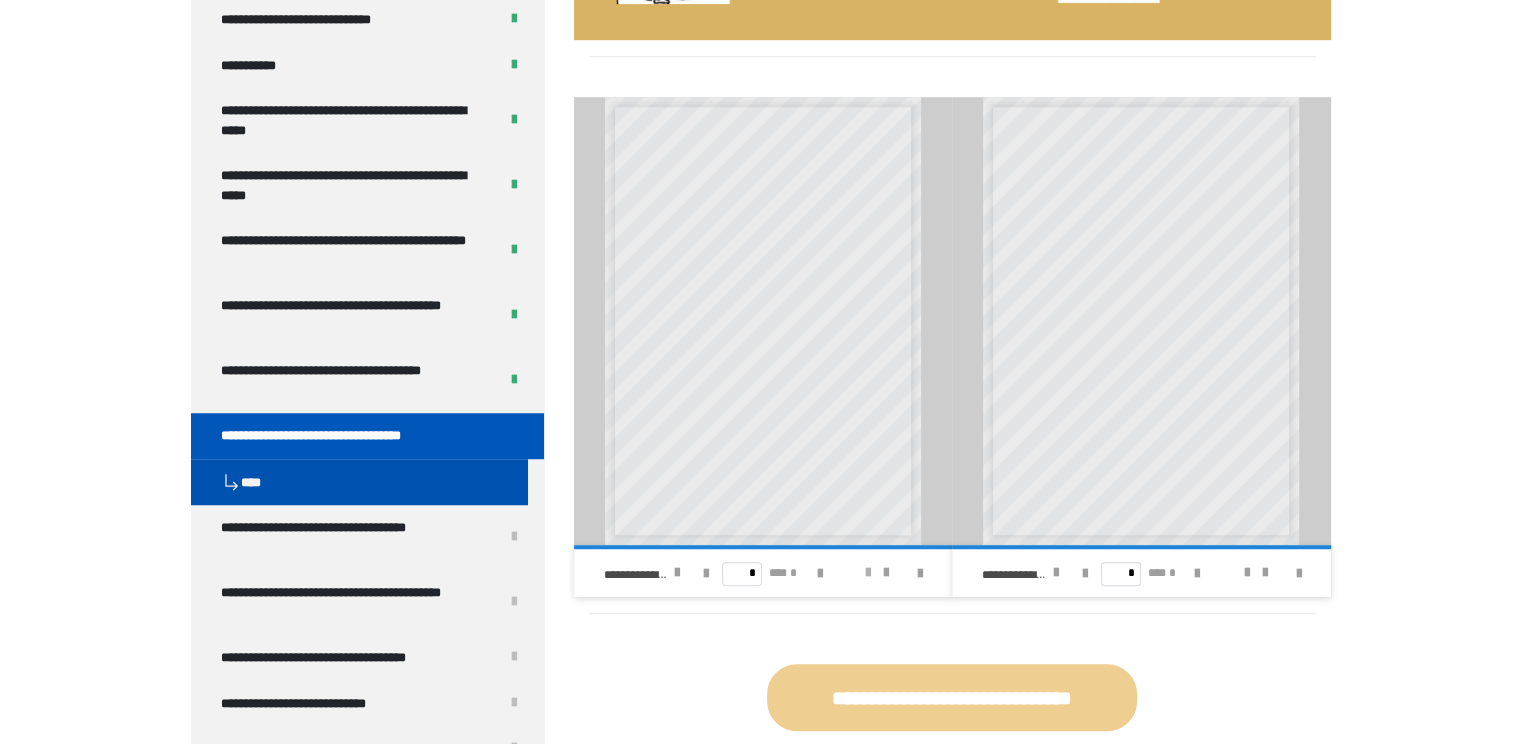 click at bounding box center [868, 573] 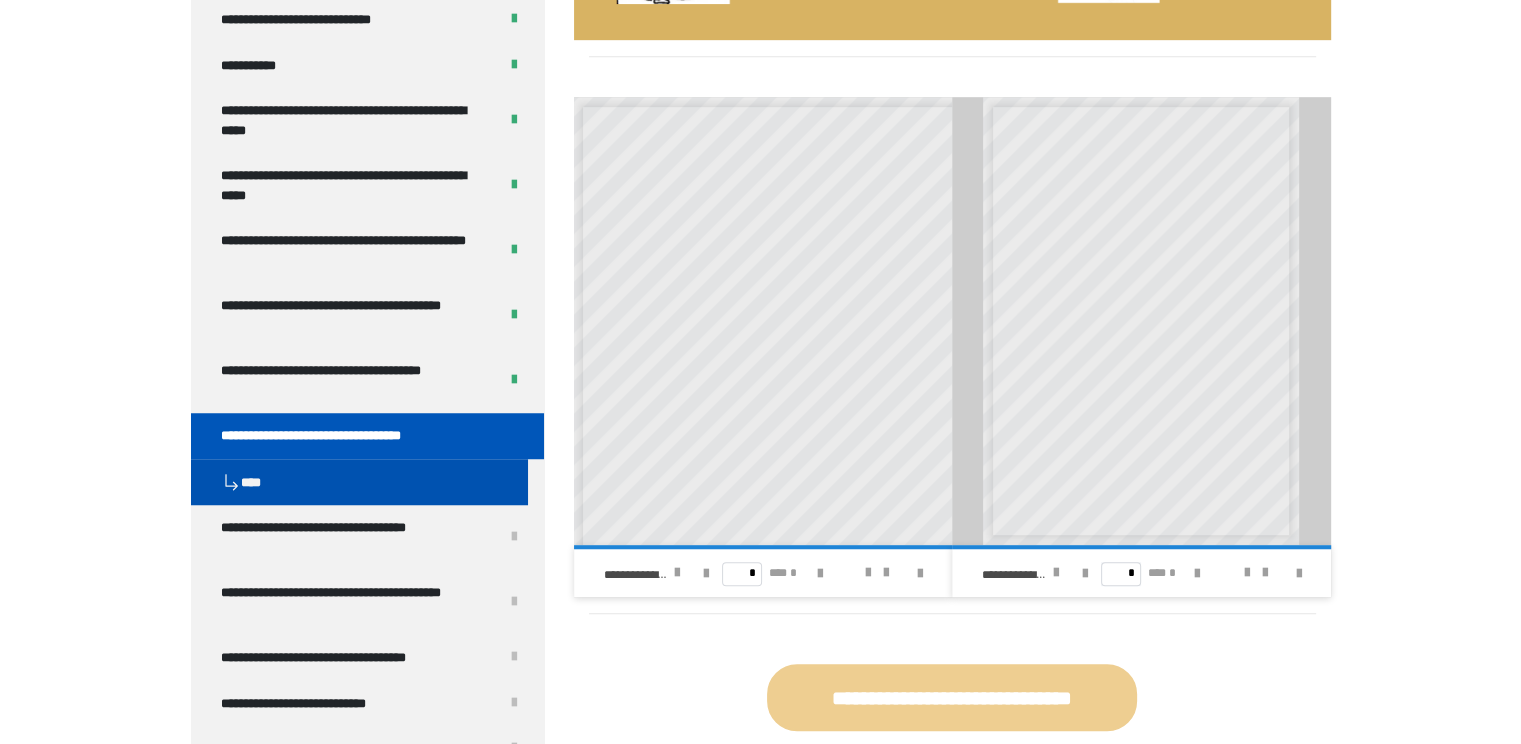 click on "**********" at bounding box center [811, 479] 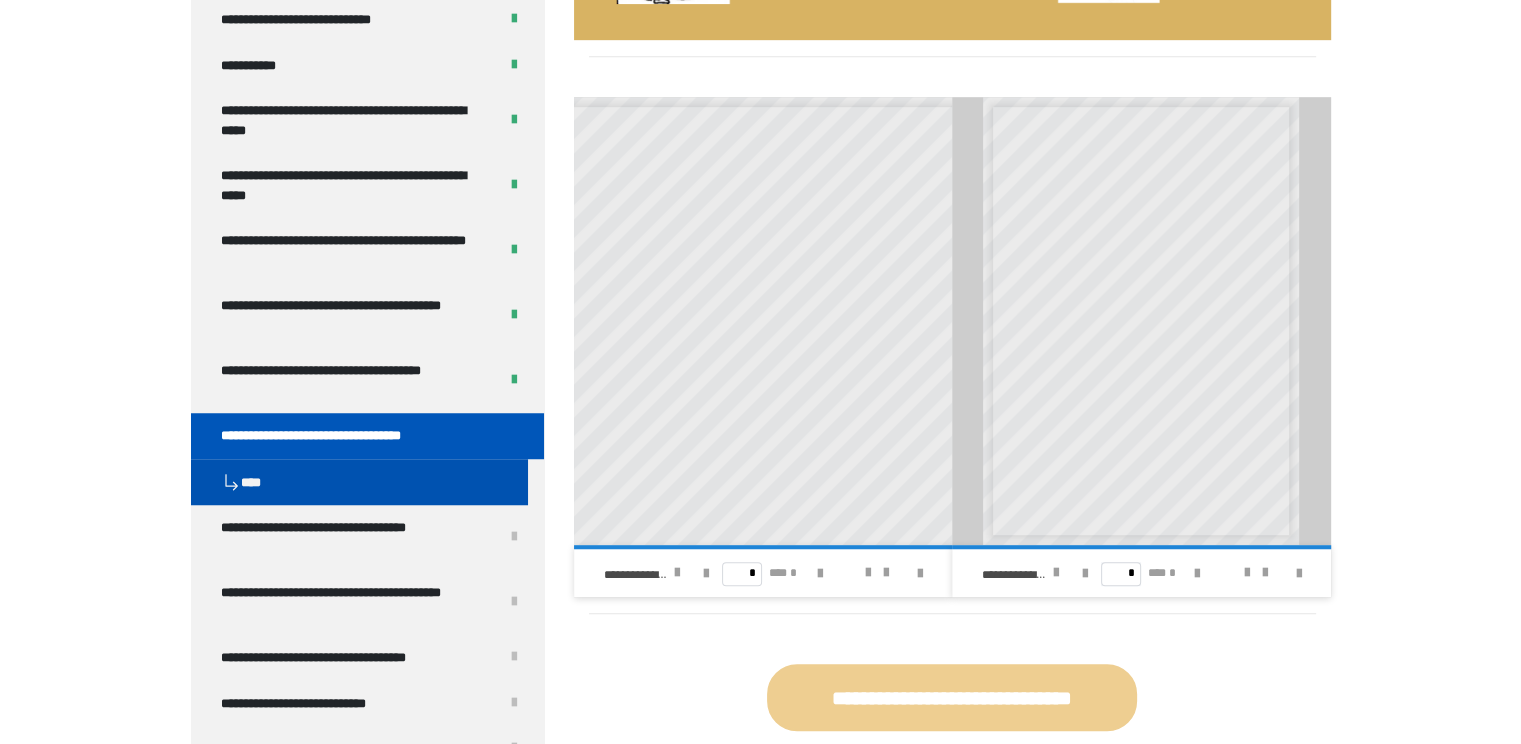 scroll, scrollTop: 0, scrollLeft: 80, axis: horizontal 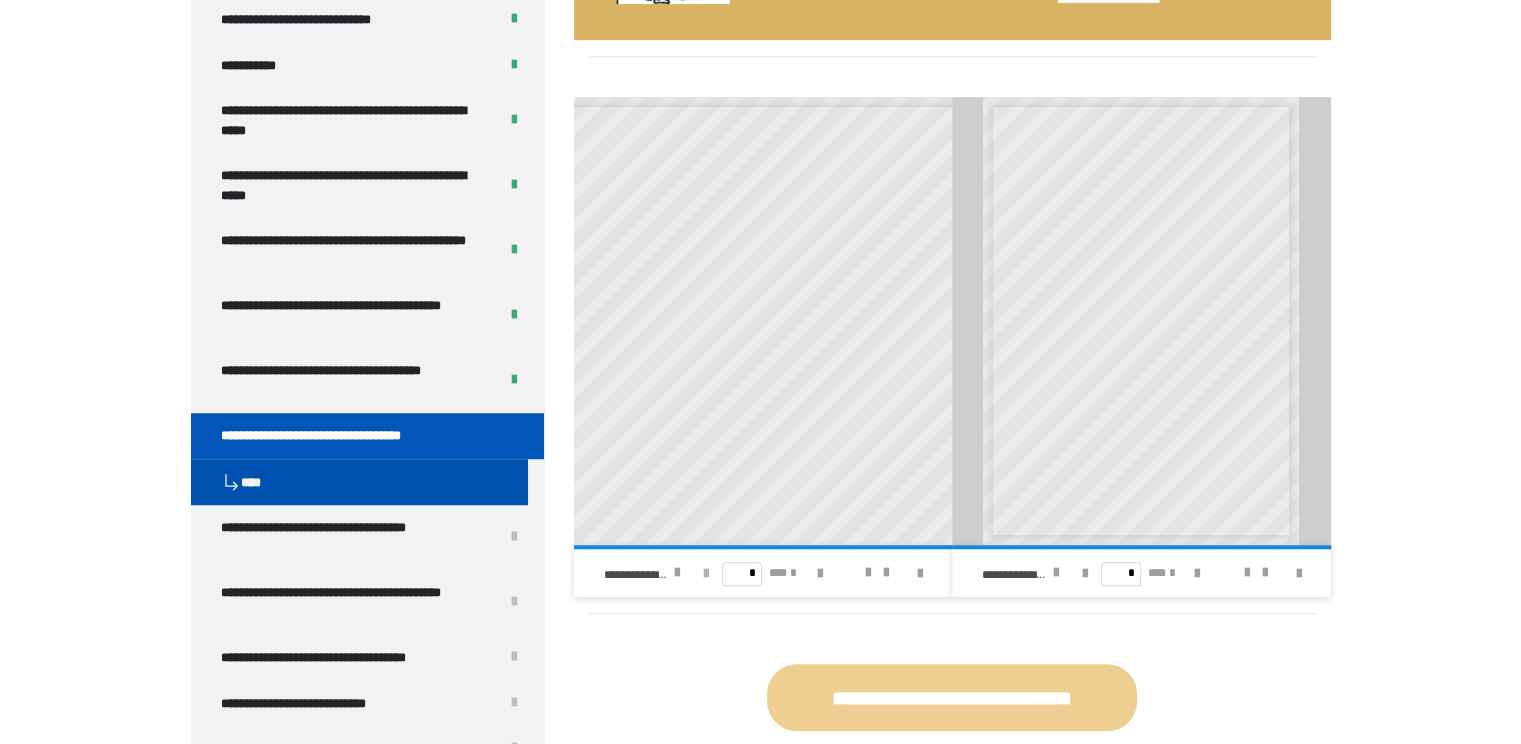 click at bounding box center (706, 573) 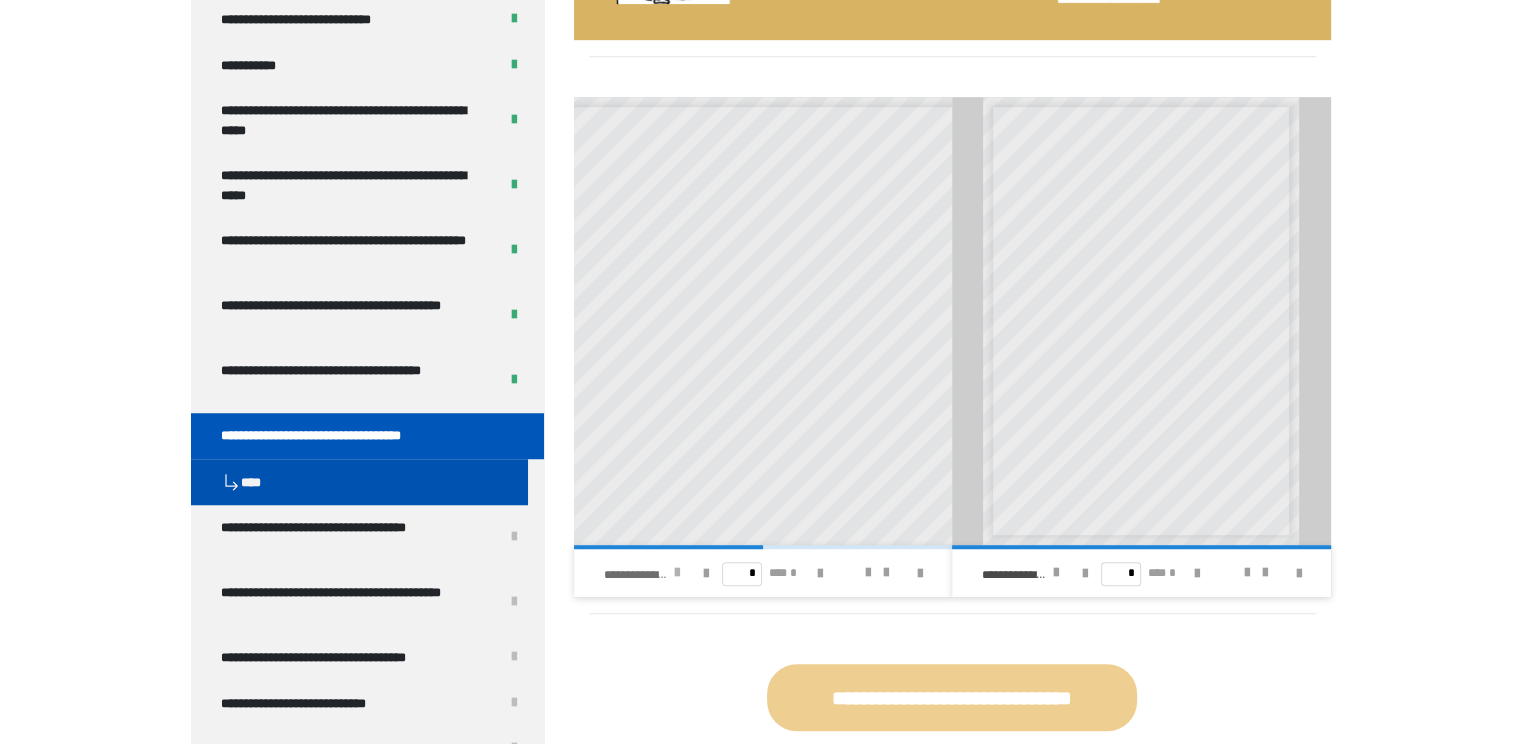 click at bounding box center (677, 573) 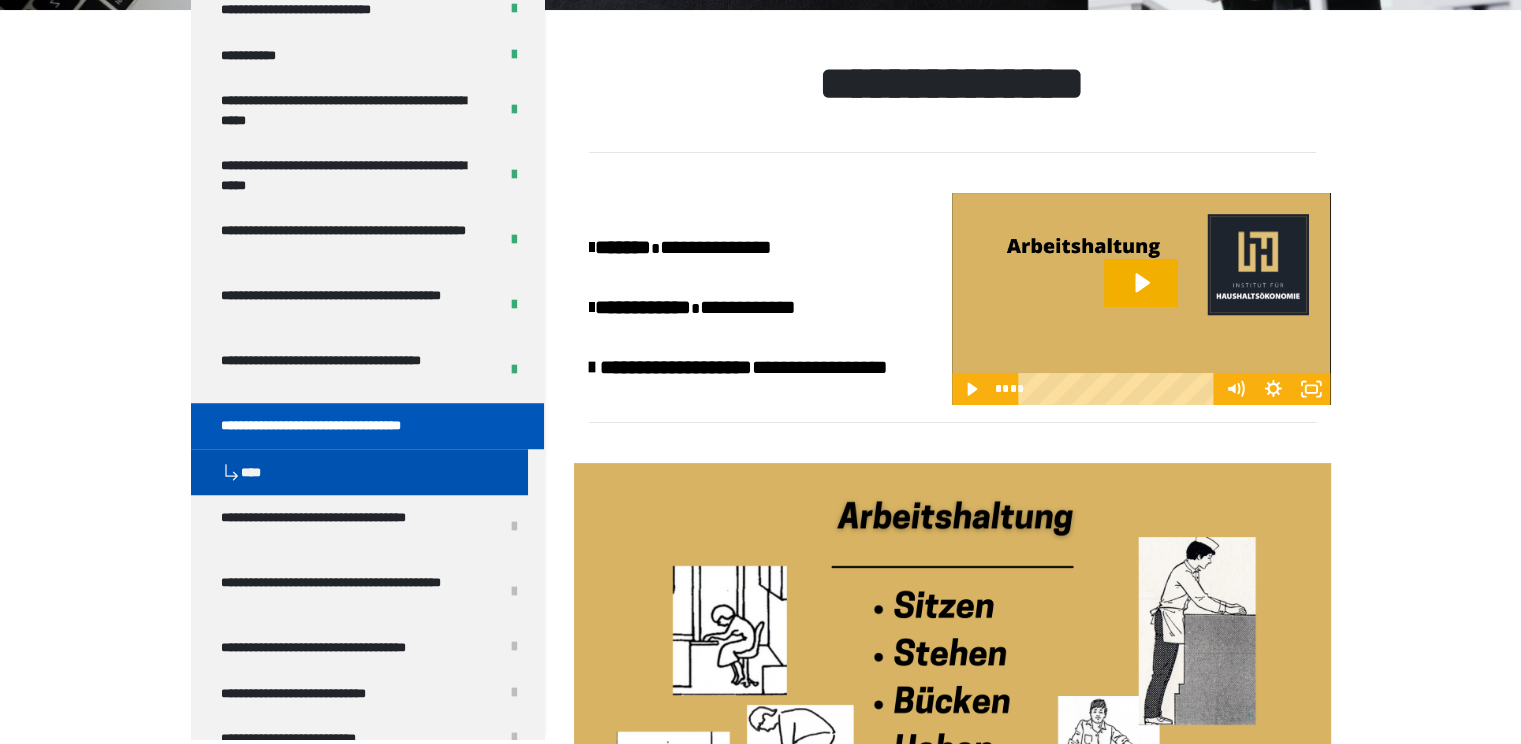 scroll, scrollTop: 288, scrollLeft: 0, axis: vertical 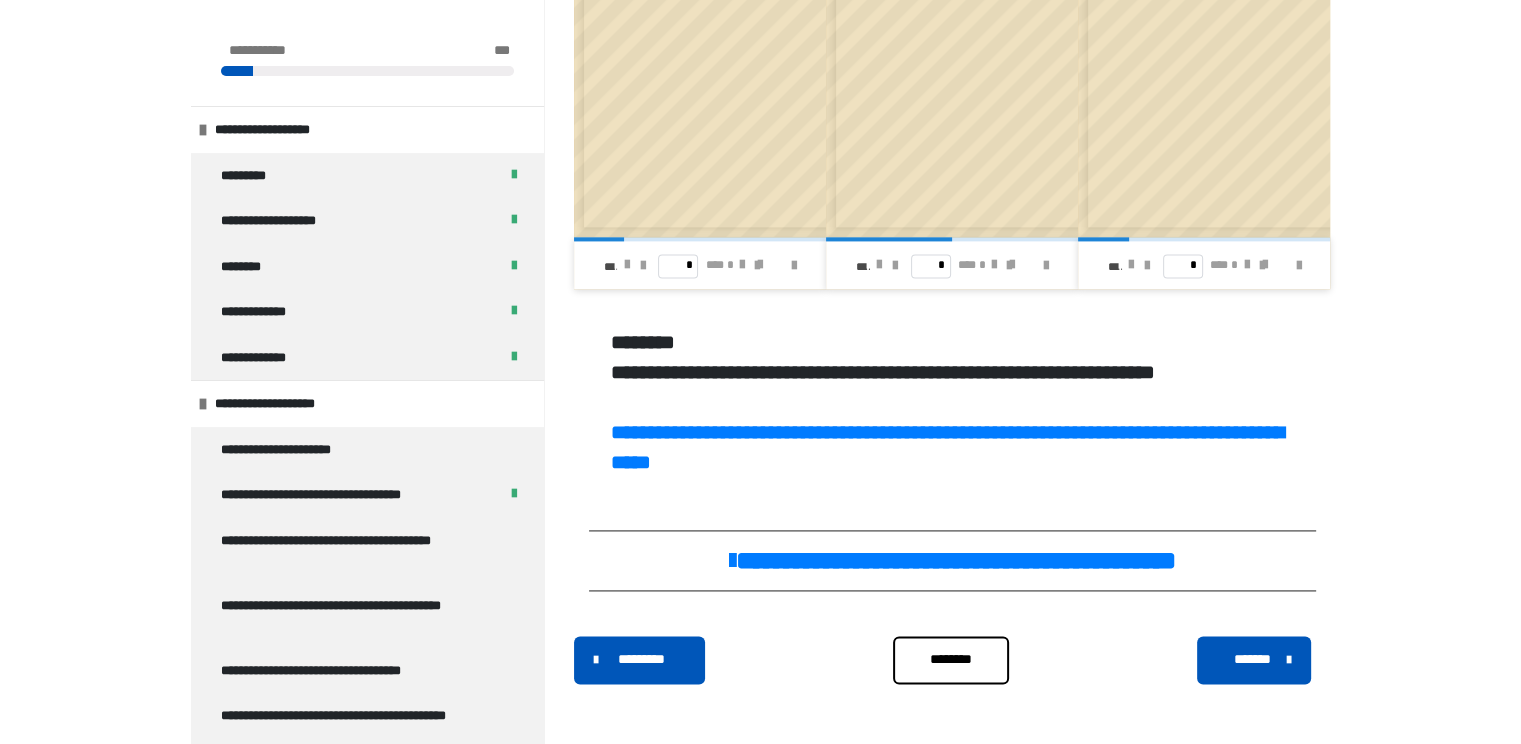 drag, startPoint x: 1528, startPoint y: 581, endPoint x: 1512, endPoint y: 609, distance: 32.24903 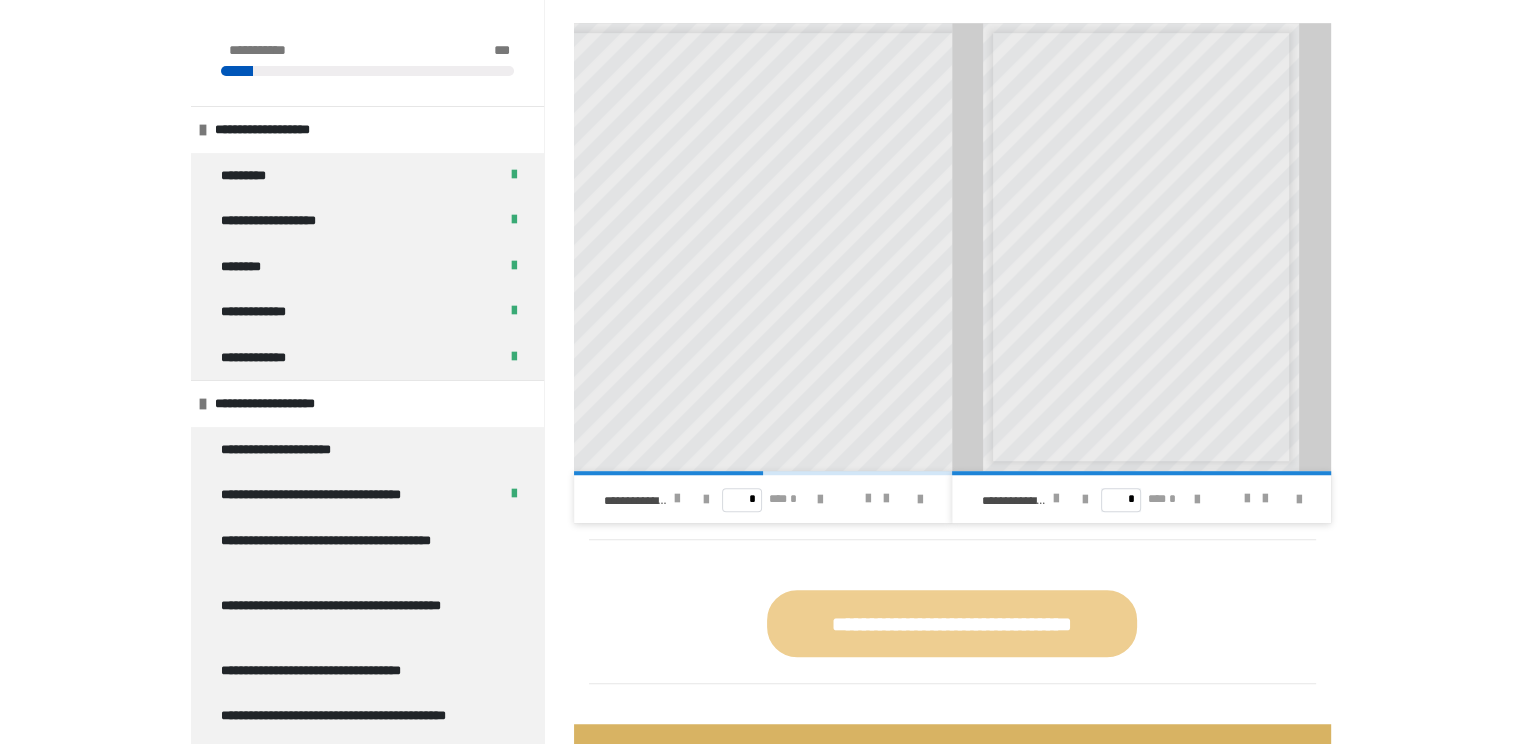 scroll, scrollTop: 1206, scrollLeft: 0, axis: vertical 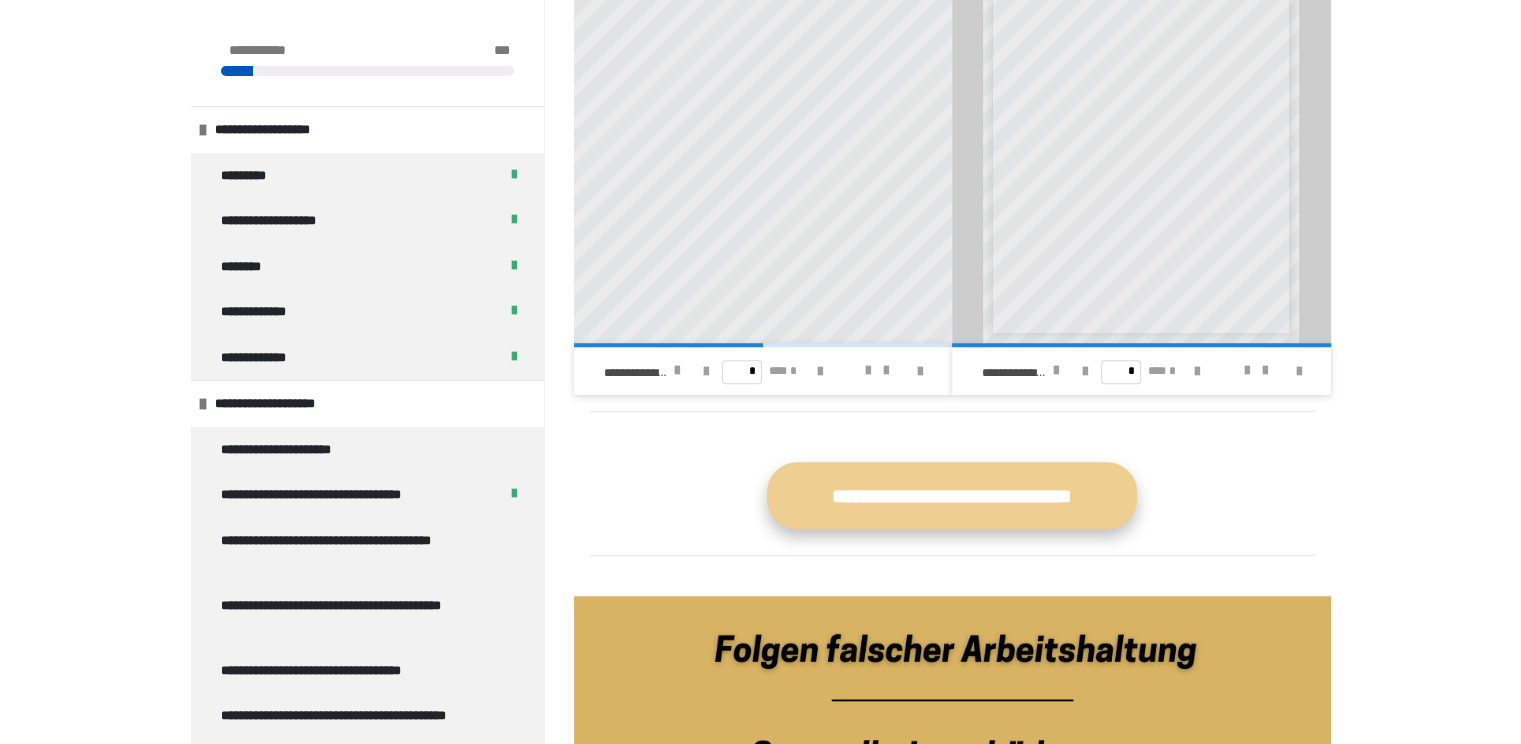 click on "**********" at bounding box center [952, 495] 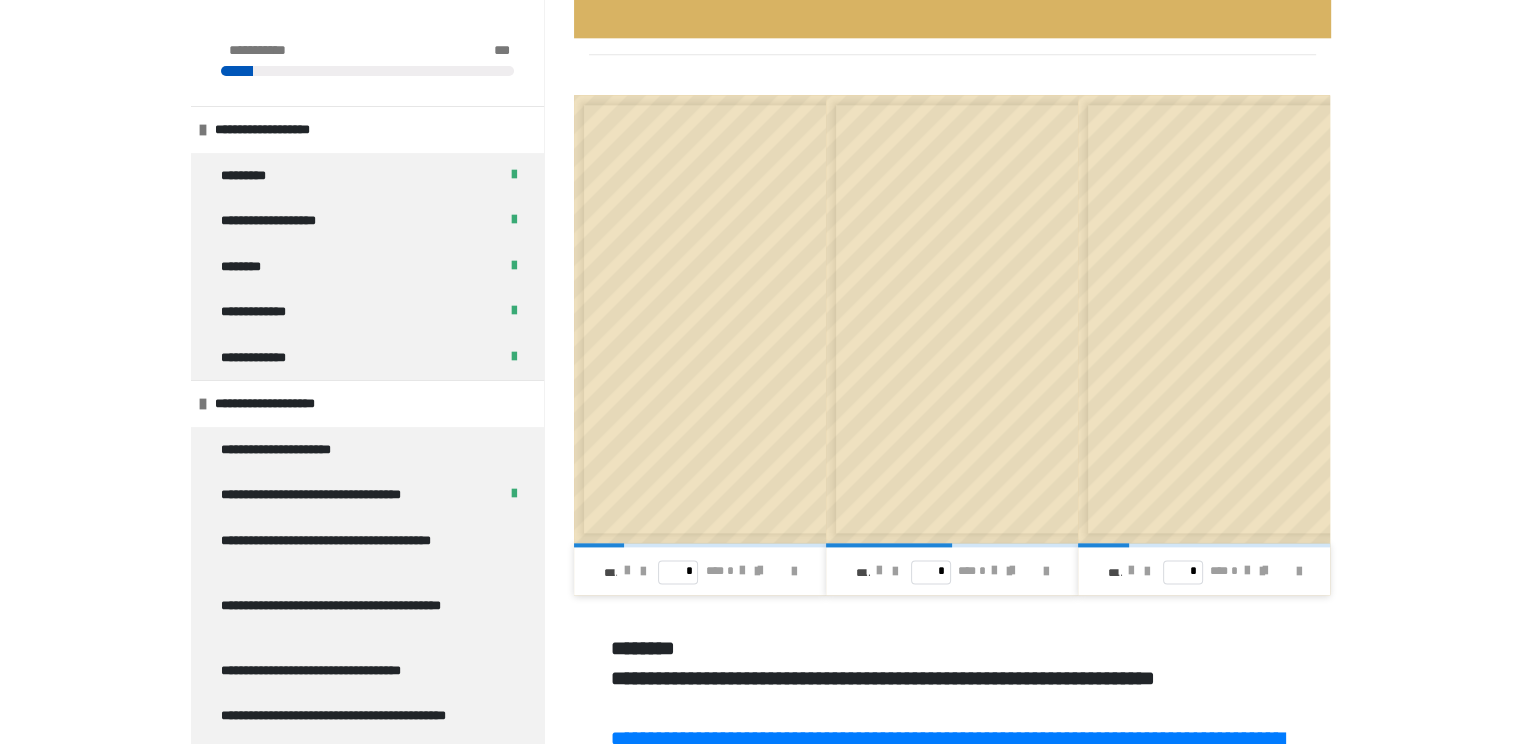 scroll, scrollTop: 2475, scrollLeft: 0, axis: vertical 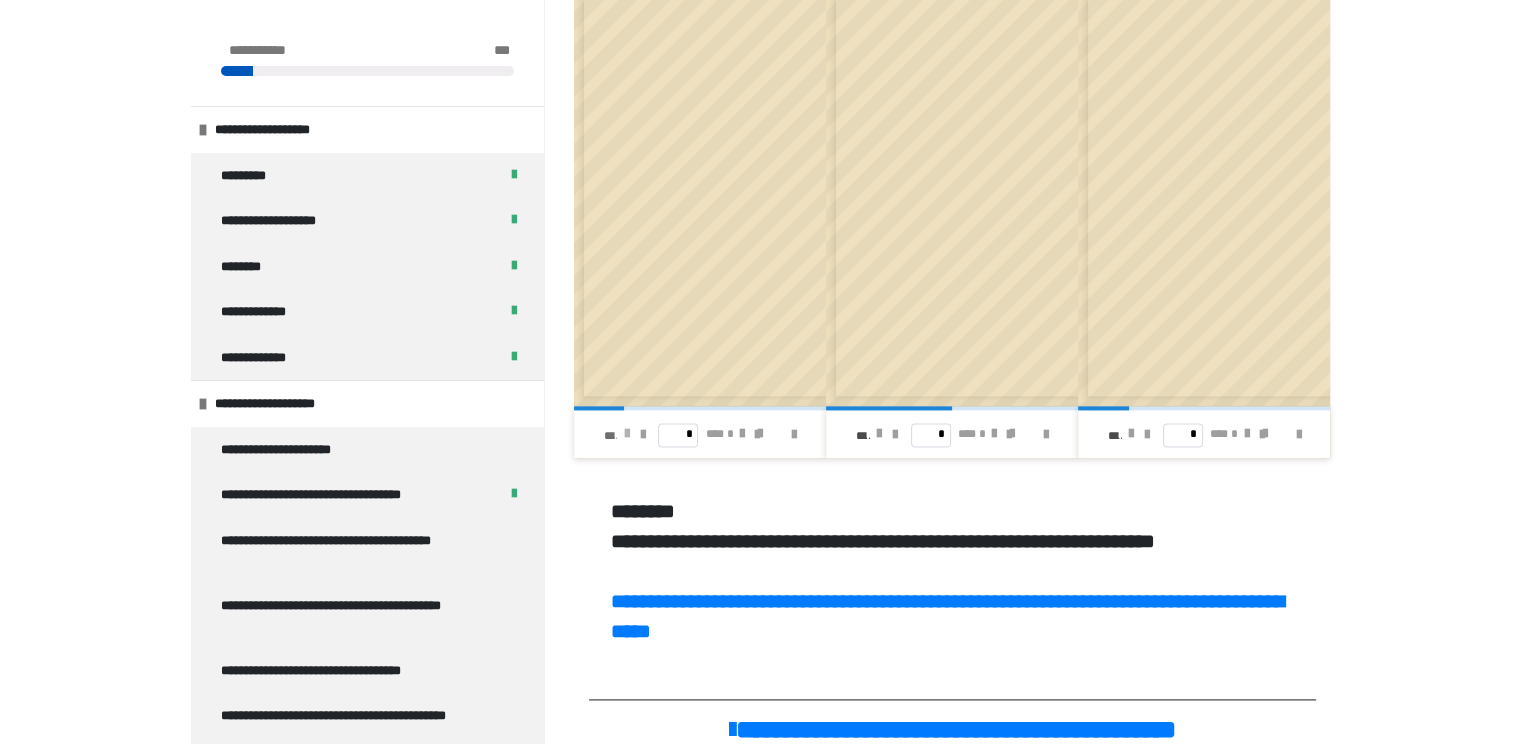 click at bounding box center (626, 434) 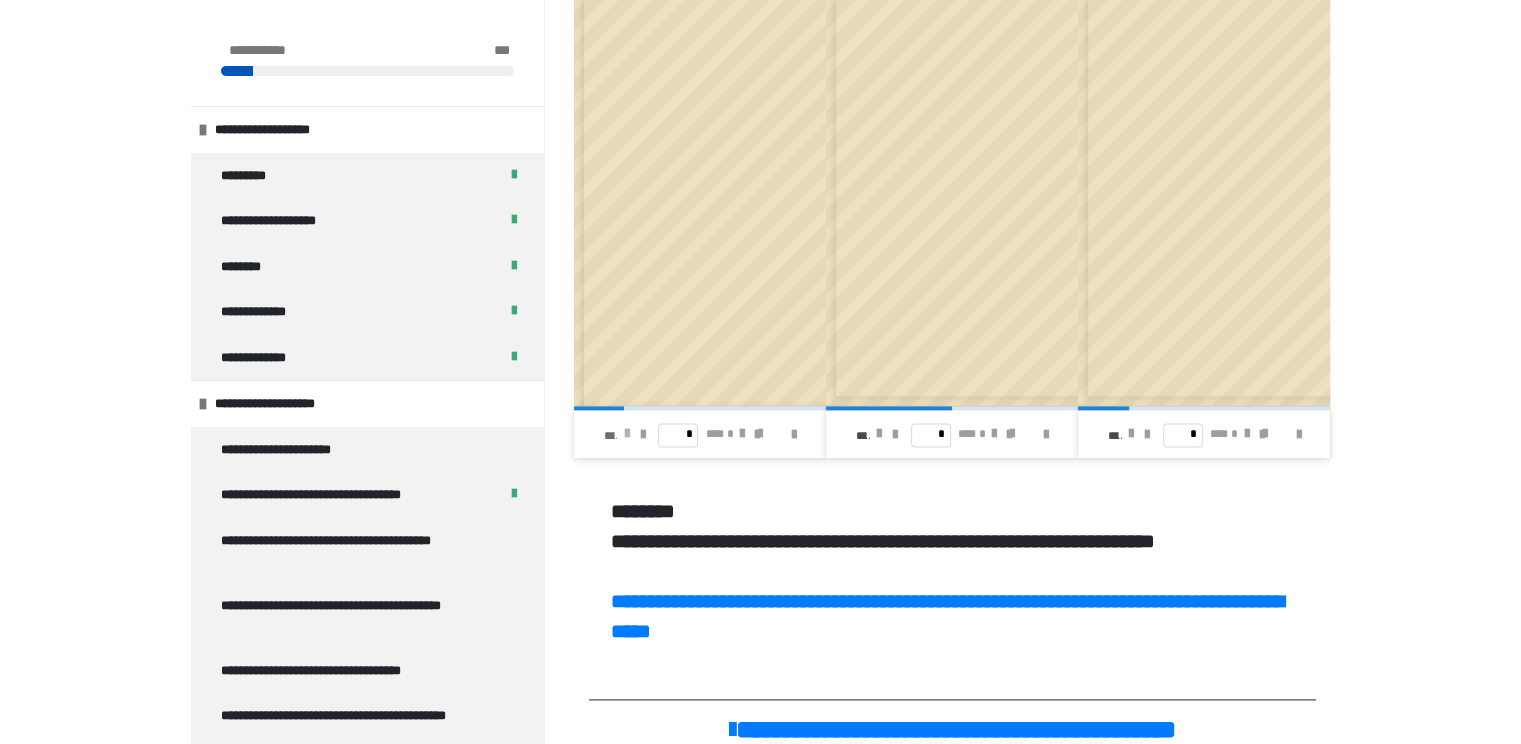 click at bounding box center (626, 434) 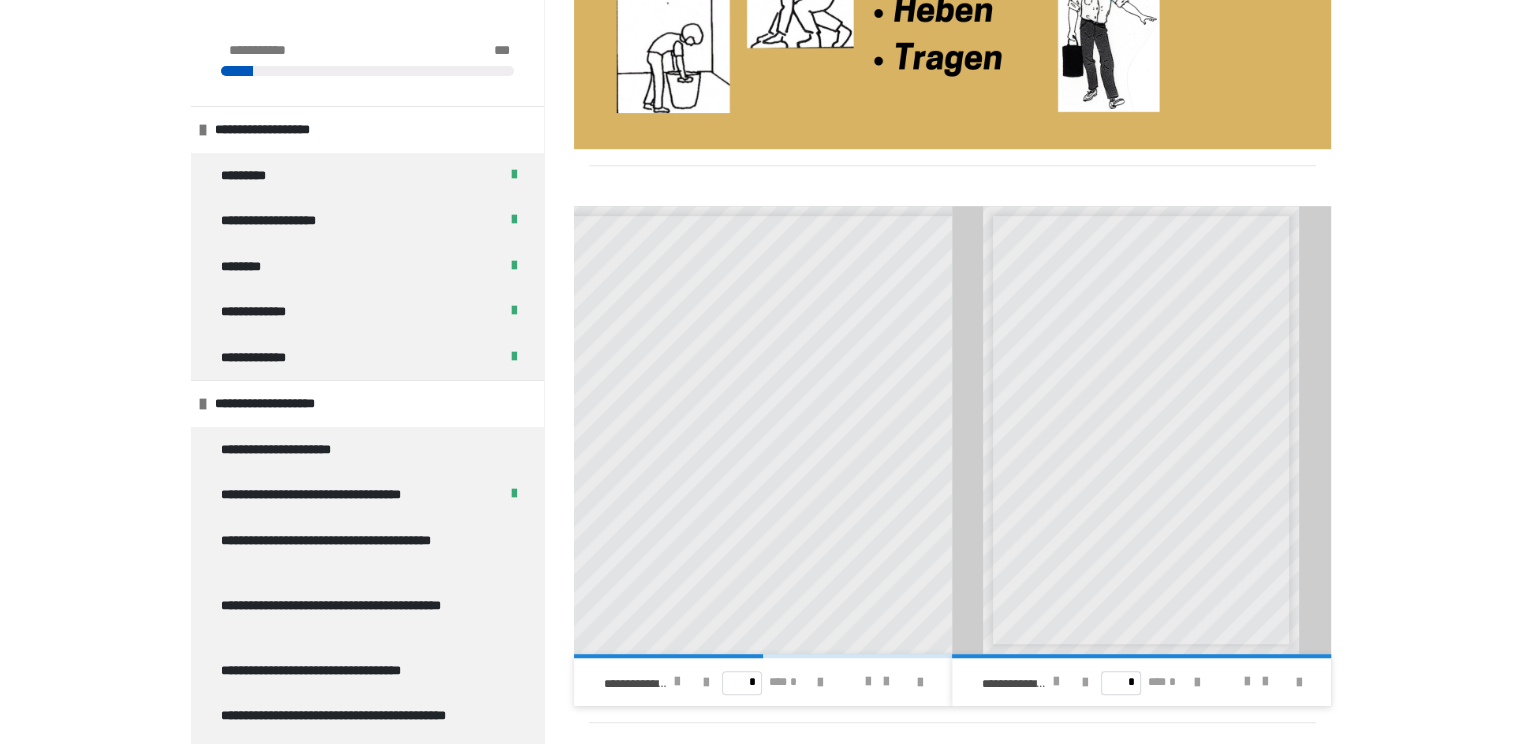 scroll, scrollTop: 1008, scrollLeft: 0, axis: vertical 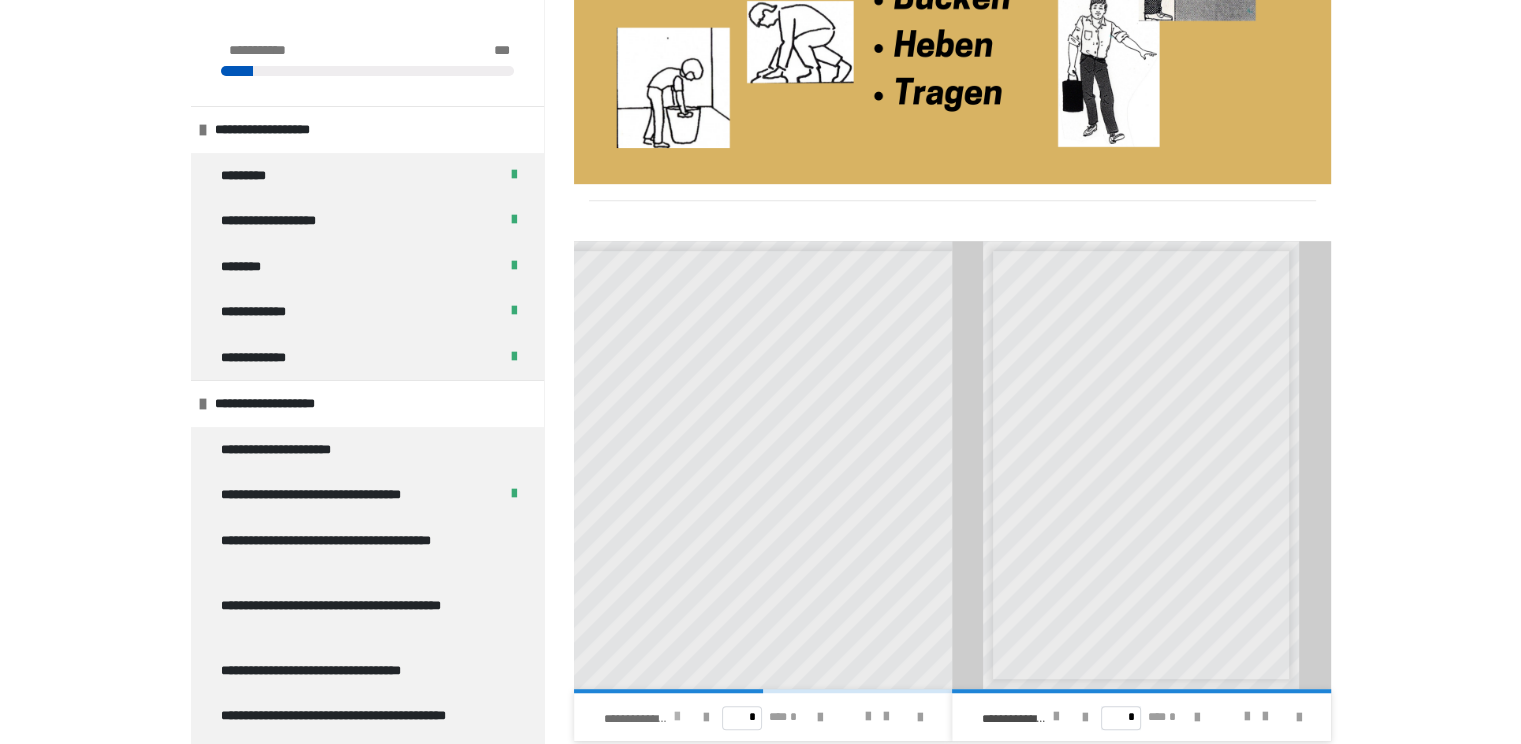 click at bounding box center (677, 717) 